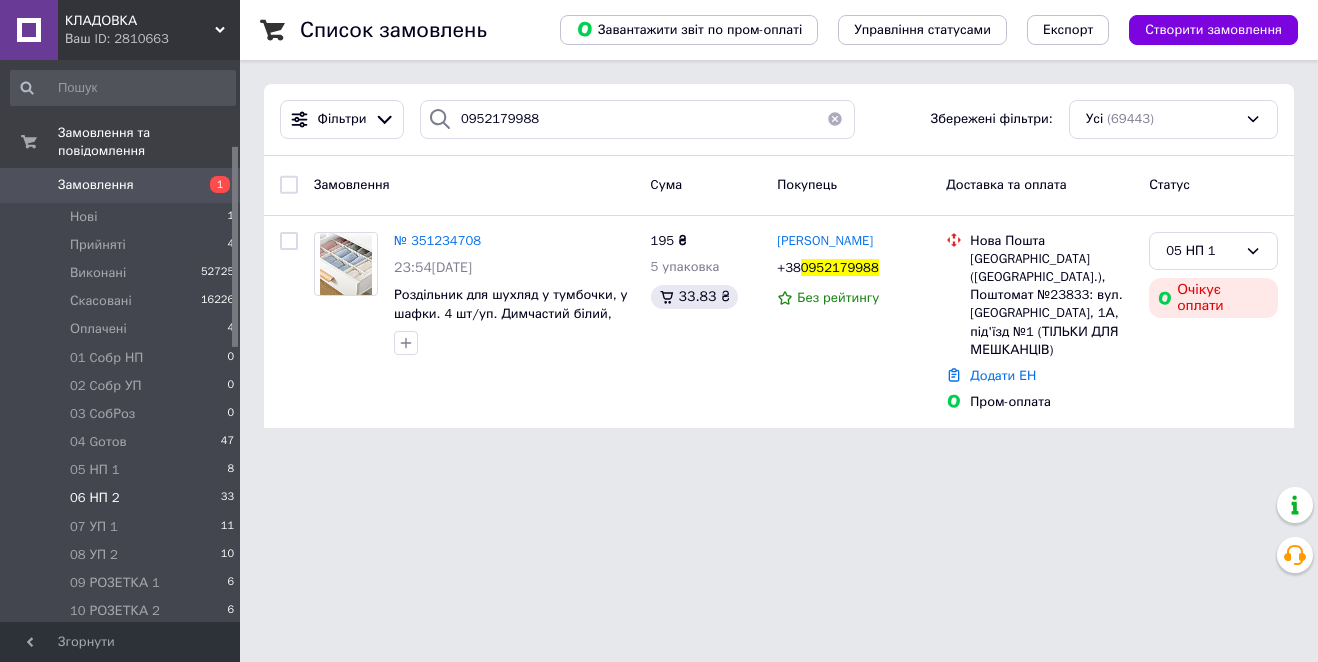 scroll, scrollTop: 0, scrollLeft: 0, axis: both 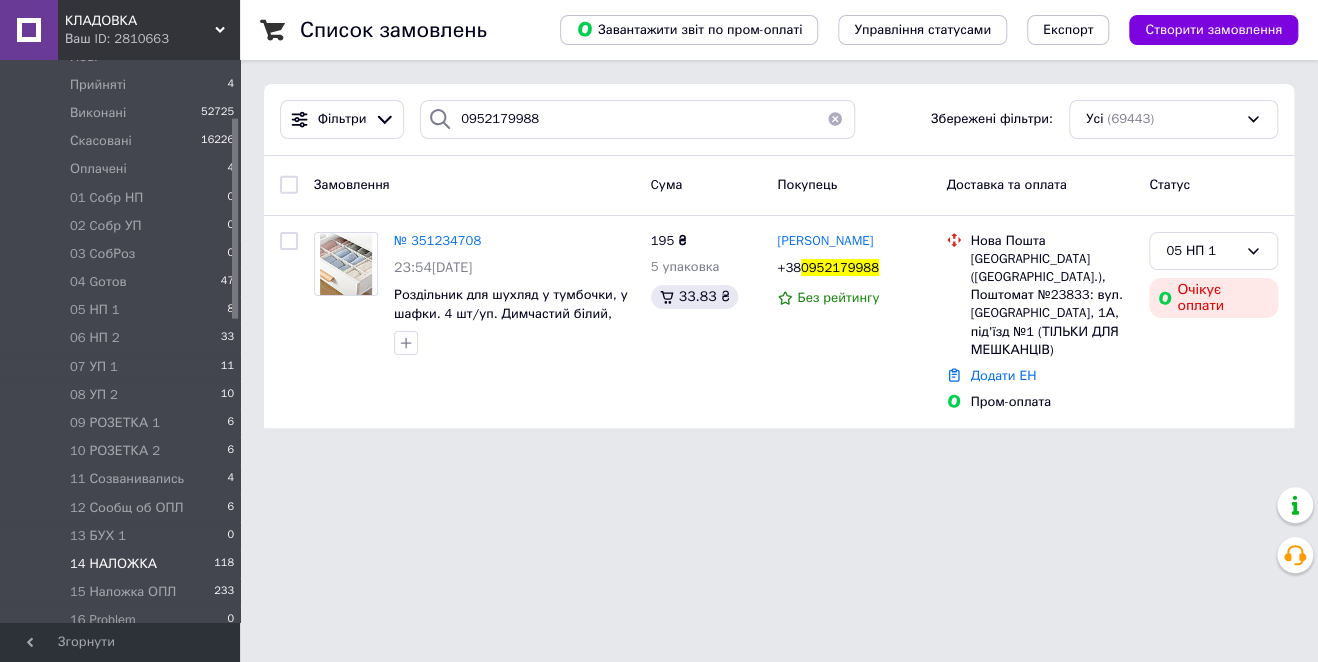 click on "14 НАЛОЖКА" at bounding box center [113, 564] 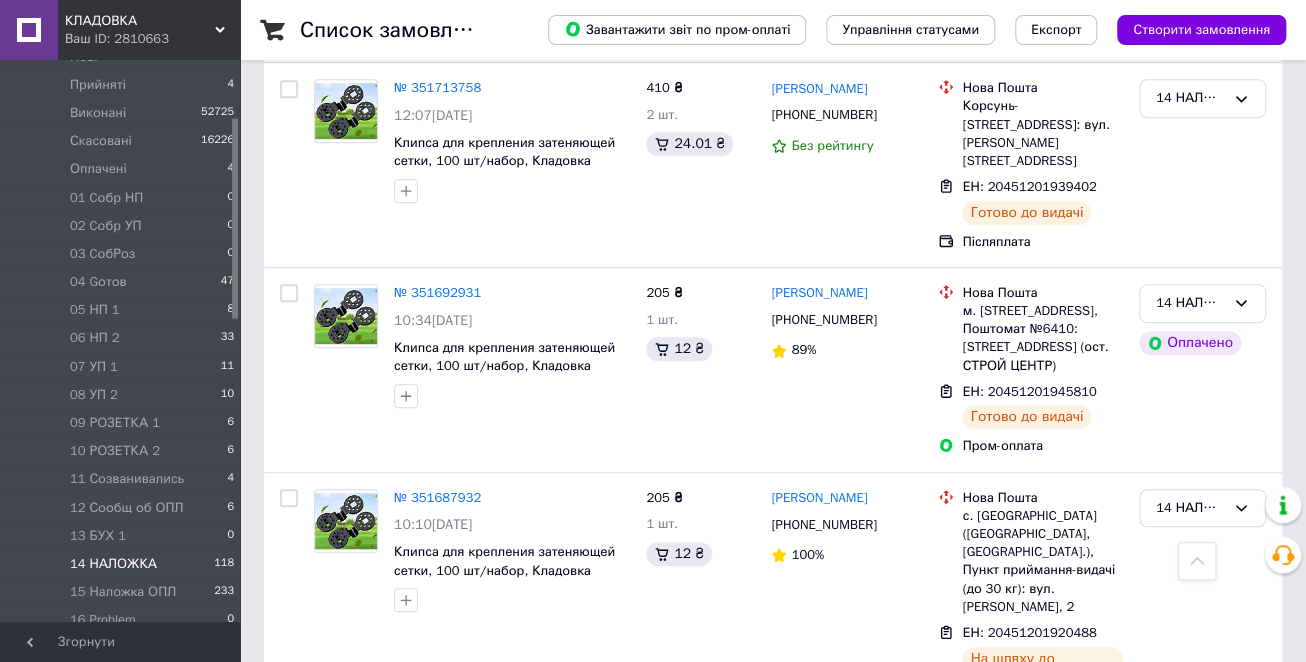 scroll, scrollTop: 3740, scrollLeft: 0, axis: vertical 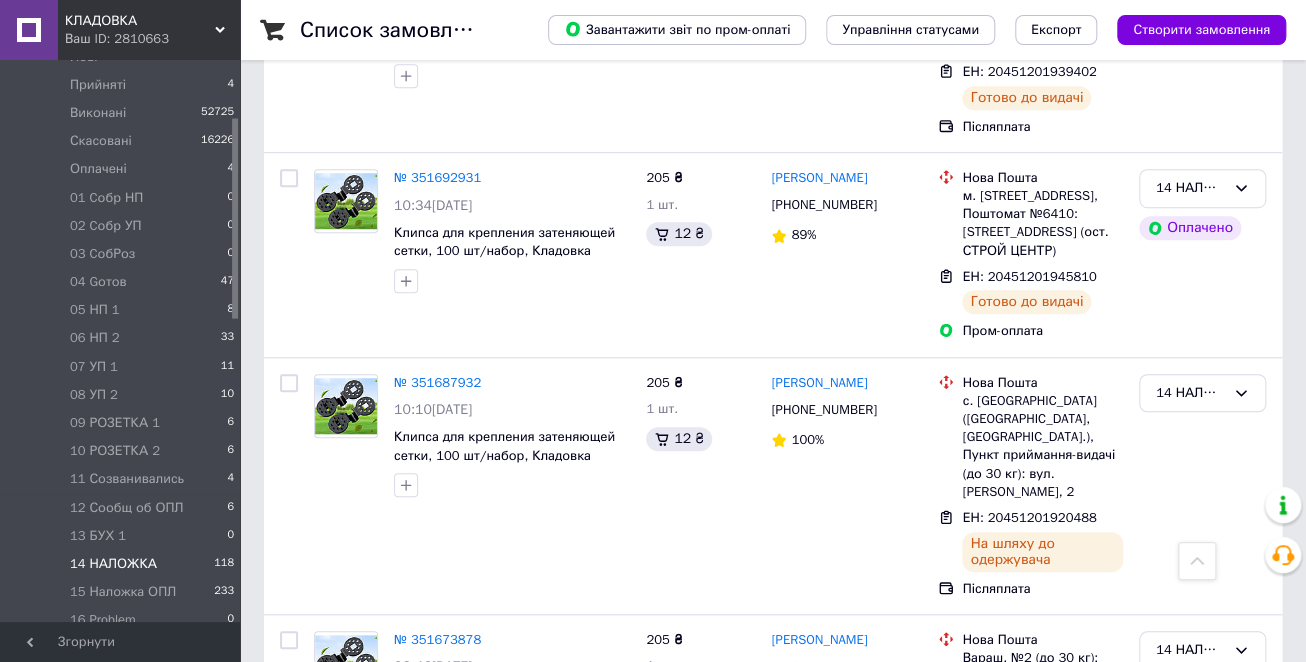 click on "3" at bounding box center (372, 879) 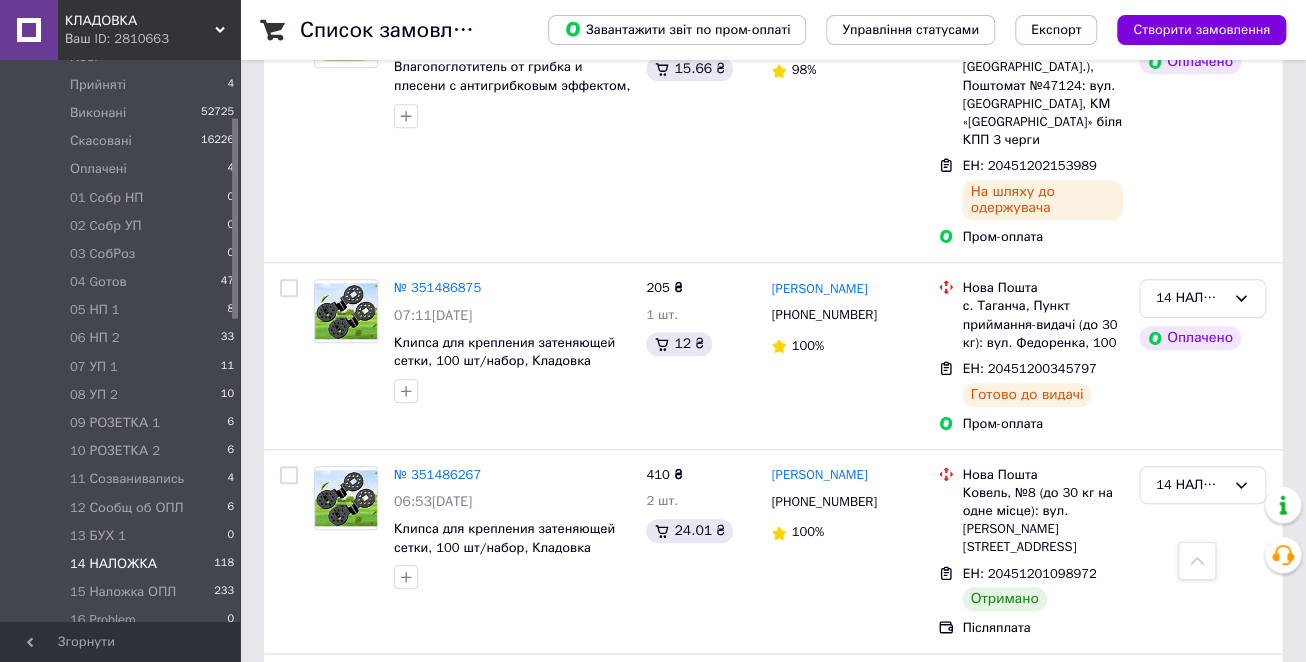 scroll, scrollTop: 3884, scrollLeft: 0, axis: vertical 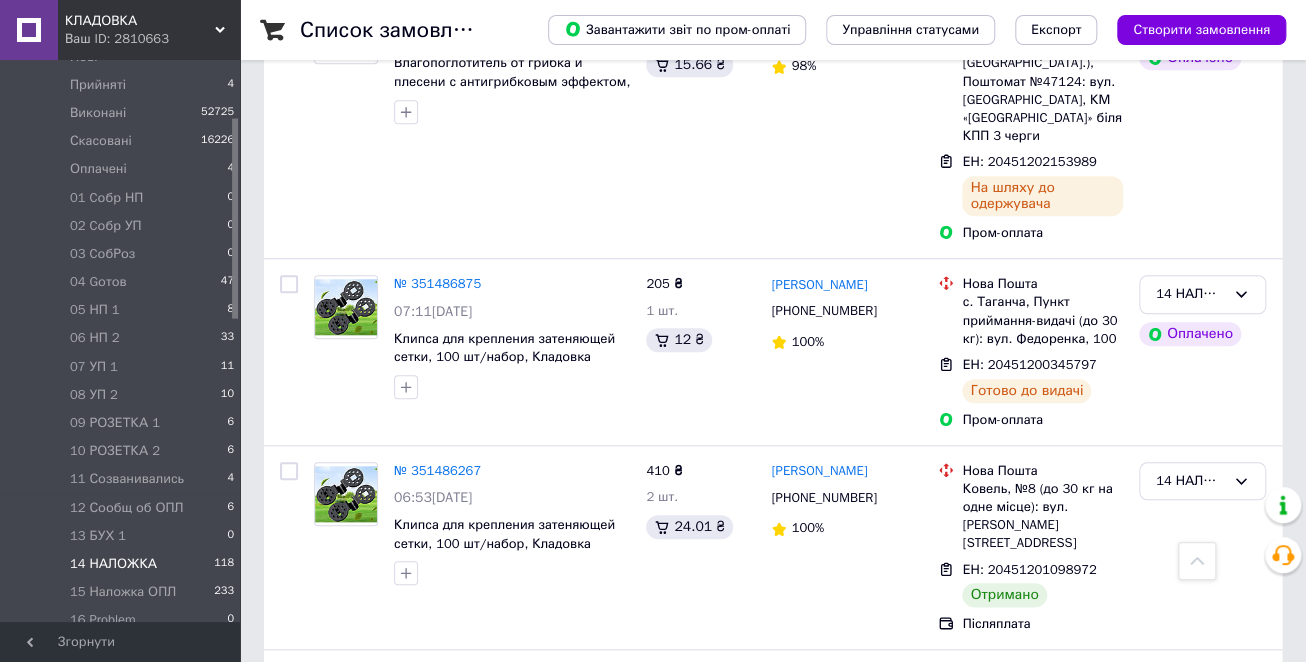 click on "4" at bounding box center [539, 933] 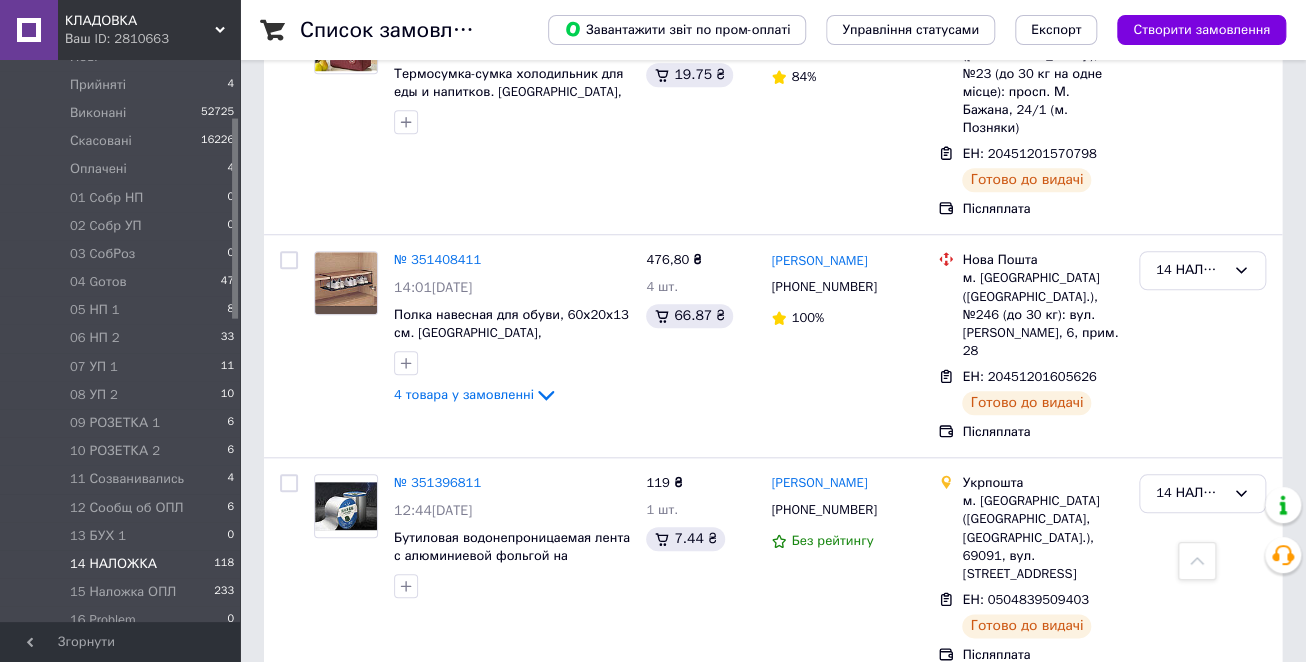 scroll, scrollTop: 3892, scrollLeft: 0, axis: vertical 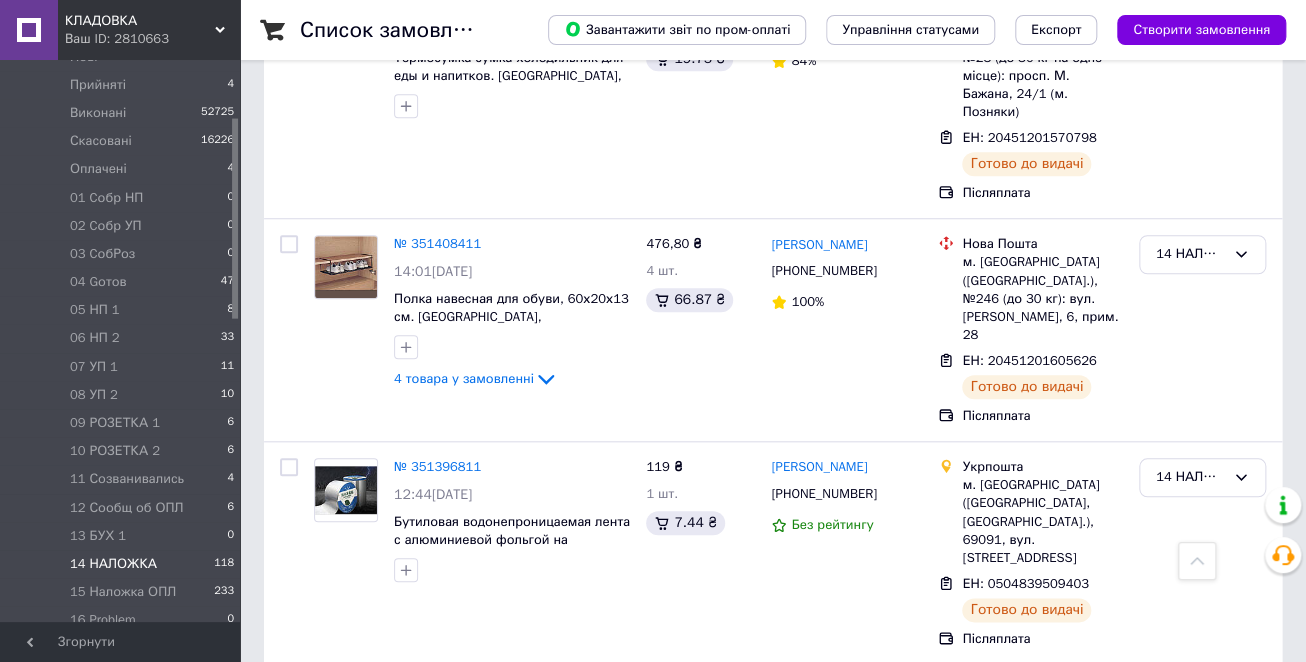 click on "5" at bounding box center [584, 914] 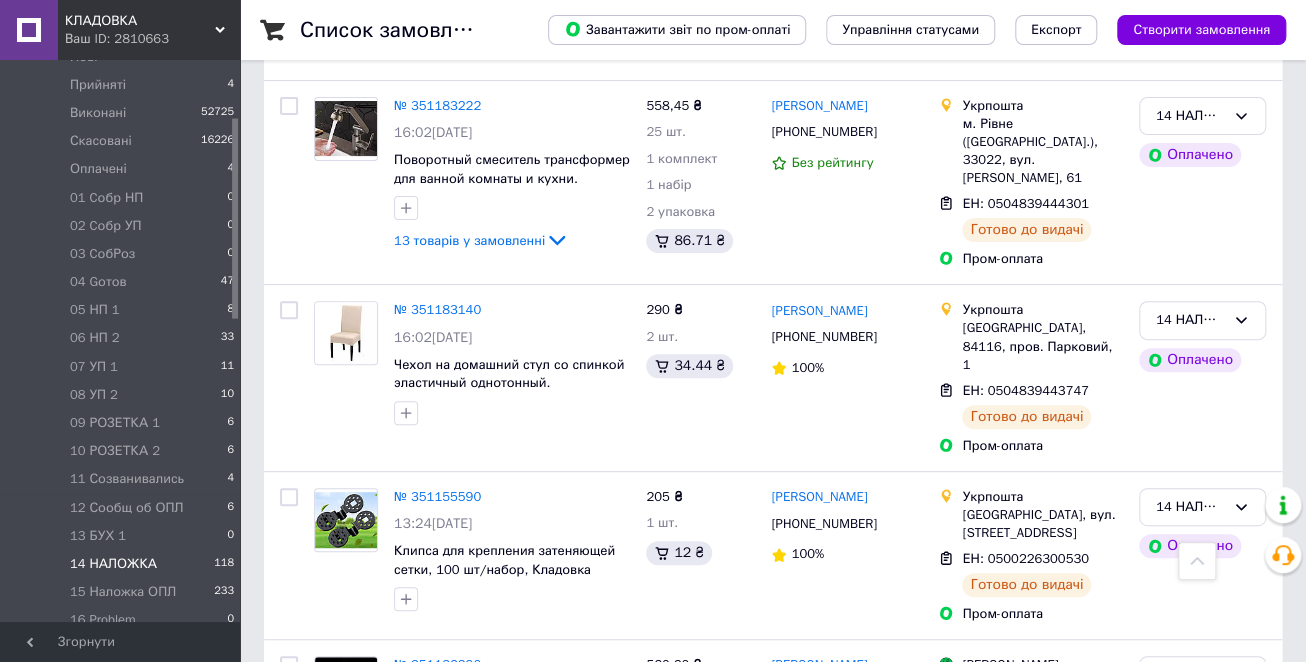 scroll, scrollTop: 3440, scrollLeft: 0, axis: vertical 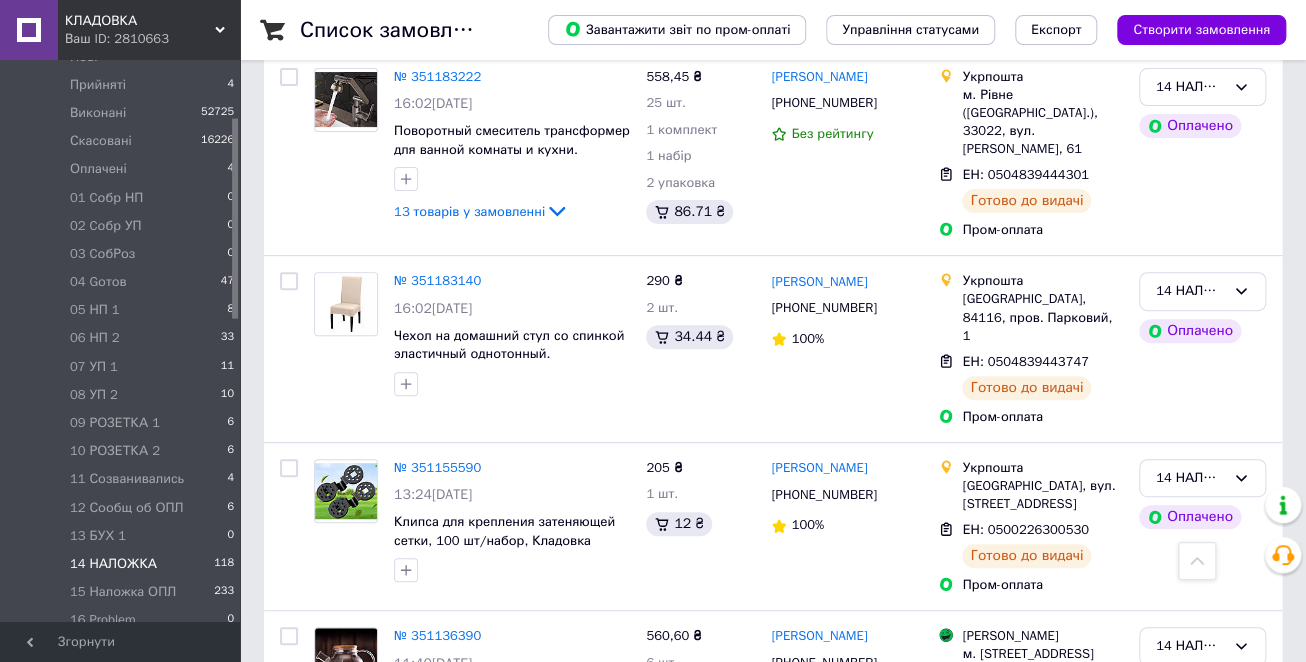 click on "6" at bounding box center (629, 844) 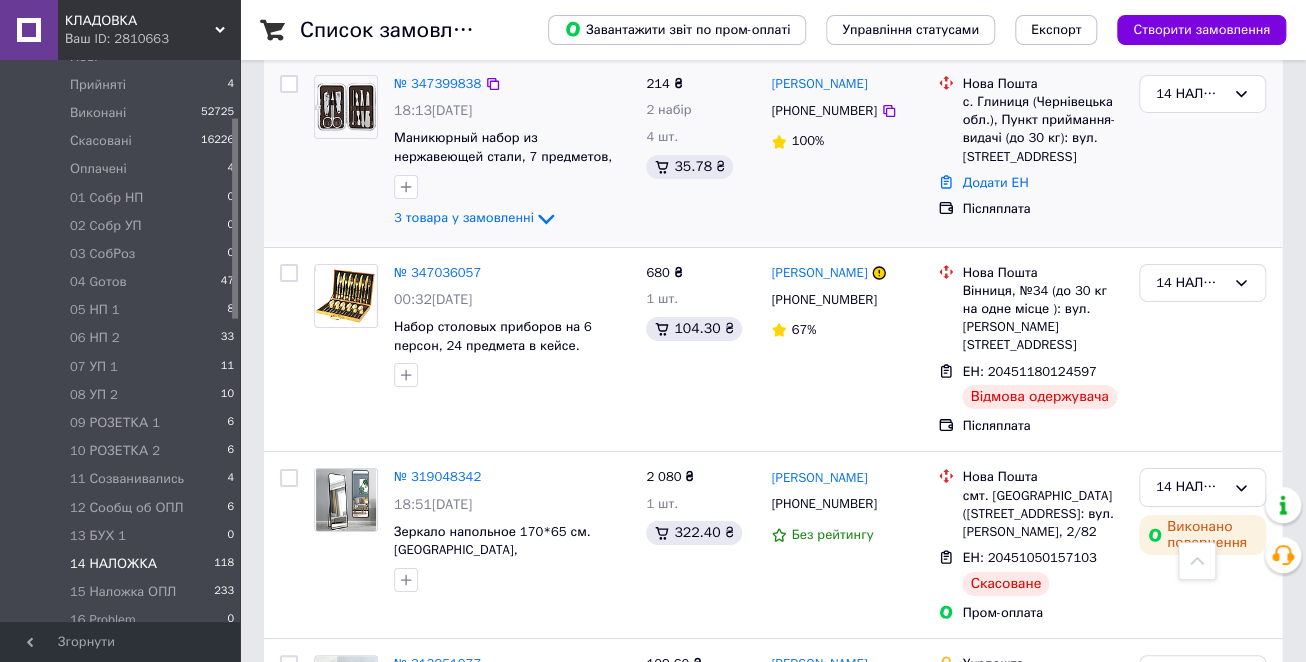 scroll, scrollTop: 3059, scrollLeft: 0, axis: vertical 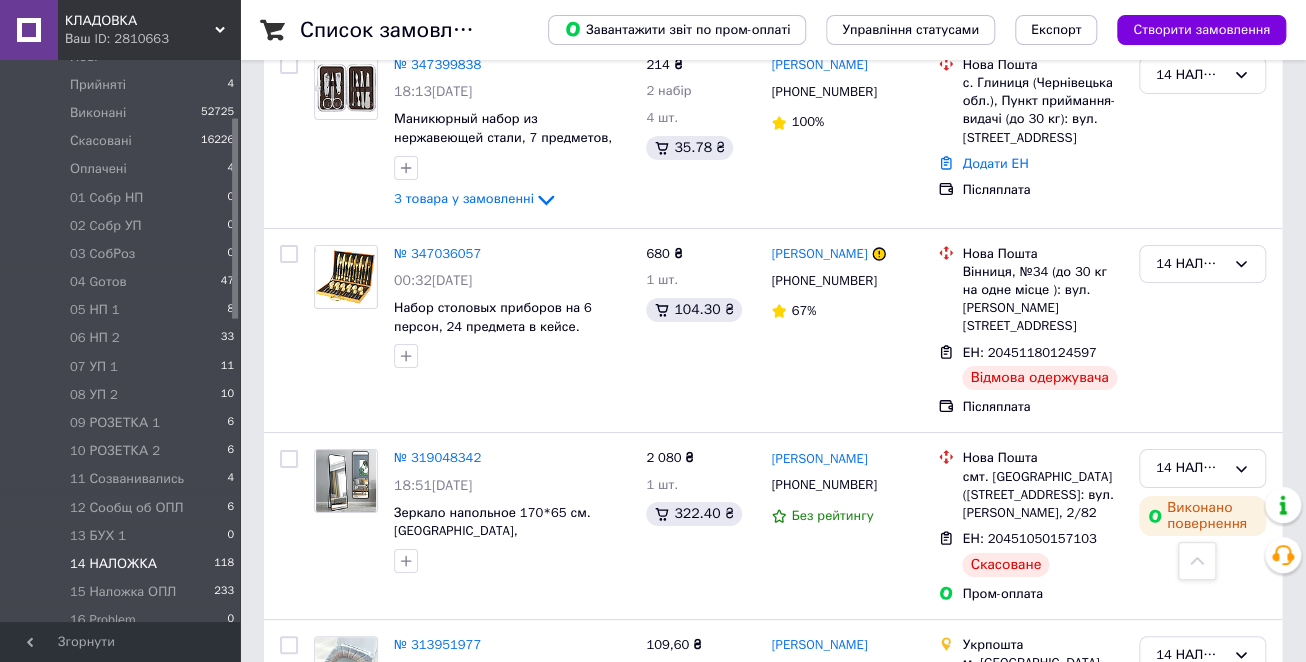 click on "5" at bounding box center [539, 887] 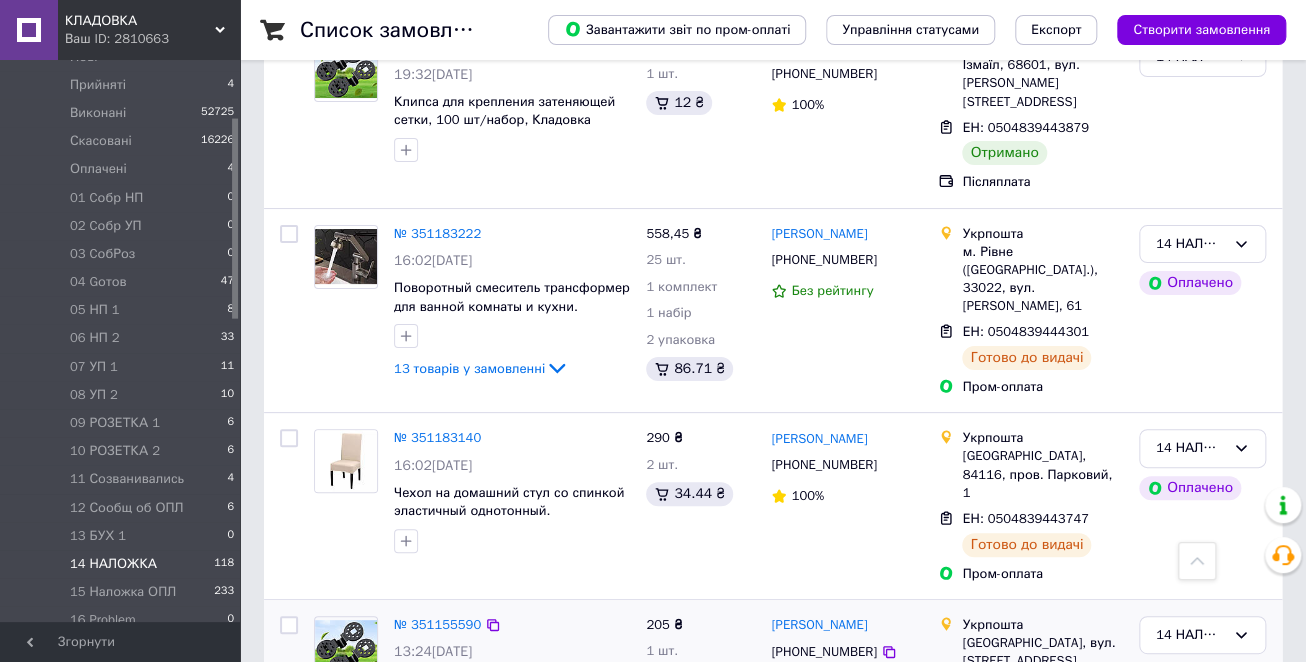 scroll, scrollTop: 3455, scrollLeft: 0, axis: vertical 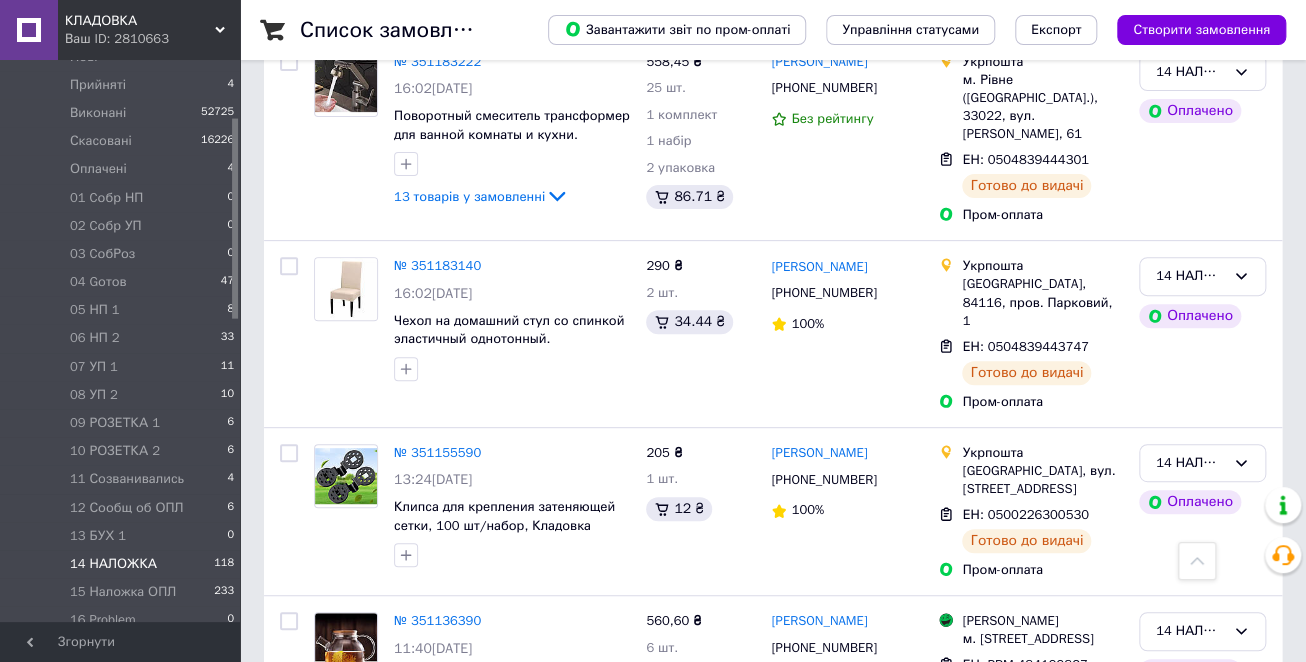click on "6" at bounding box center (629, 829) 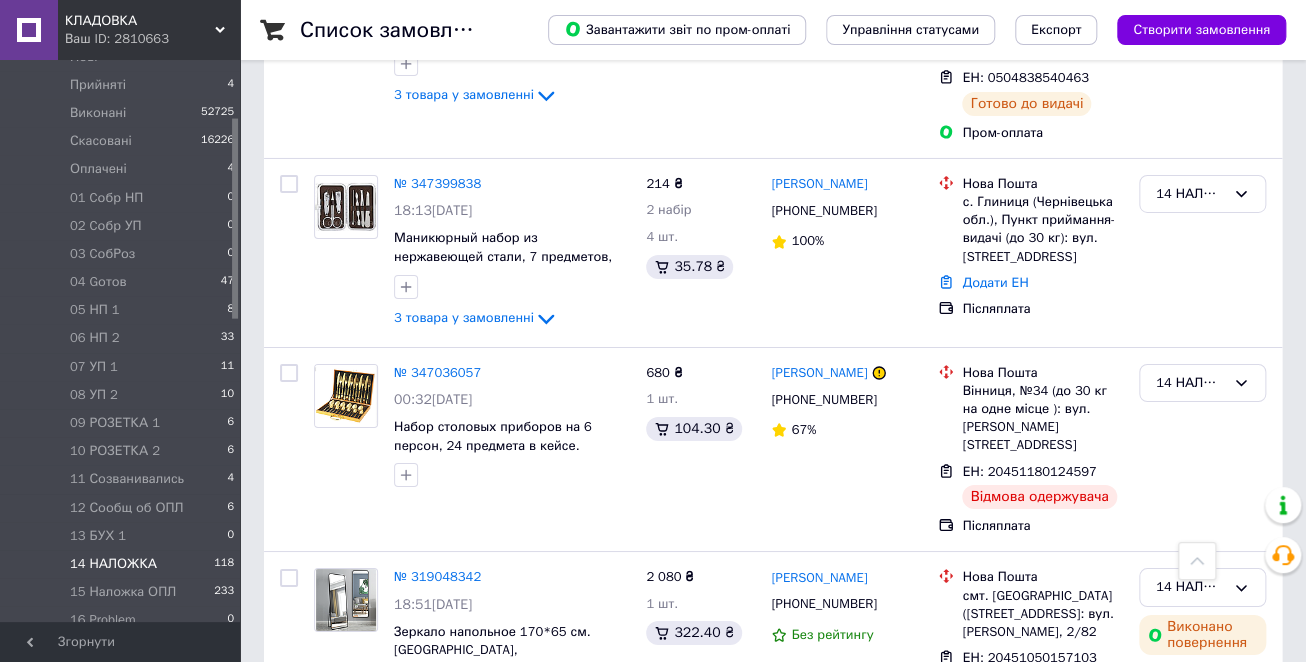scroll, scrollTop: 3040, scrollLeft: 0, axis: vertical 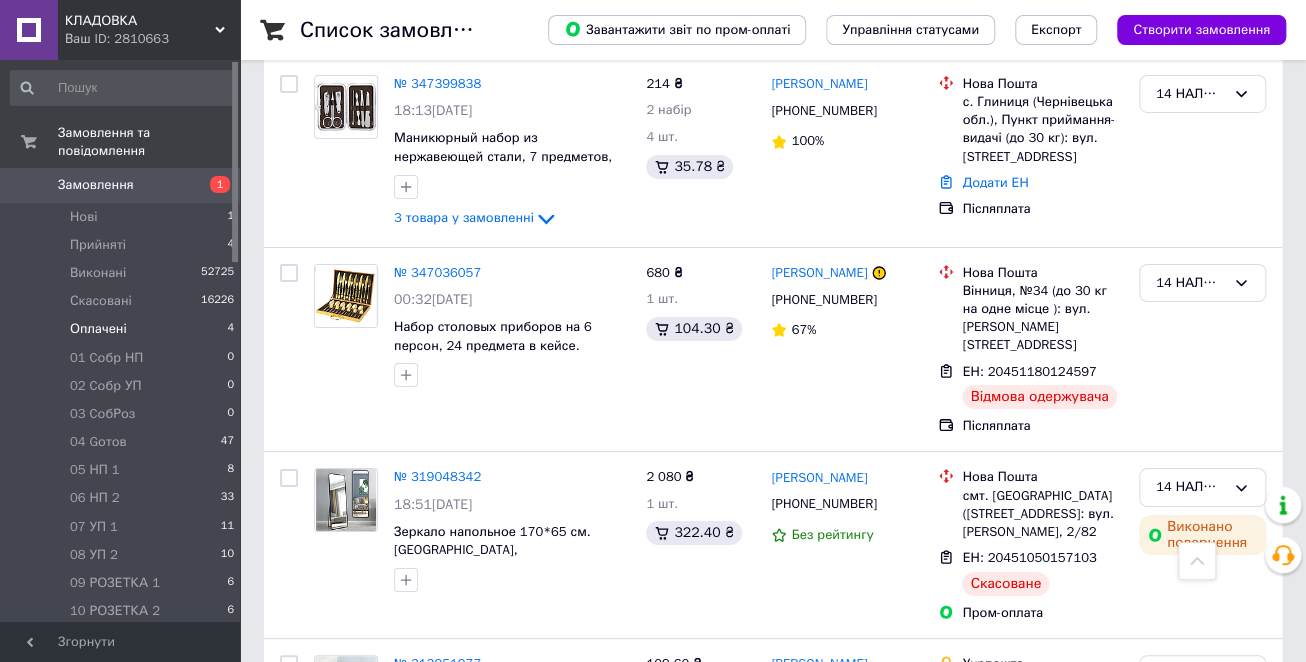 click on "Оплачені" at bounding box center (98, 329) 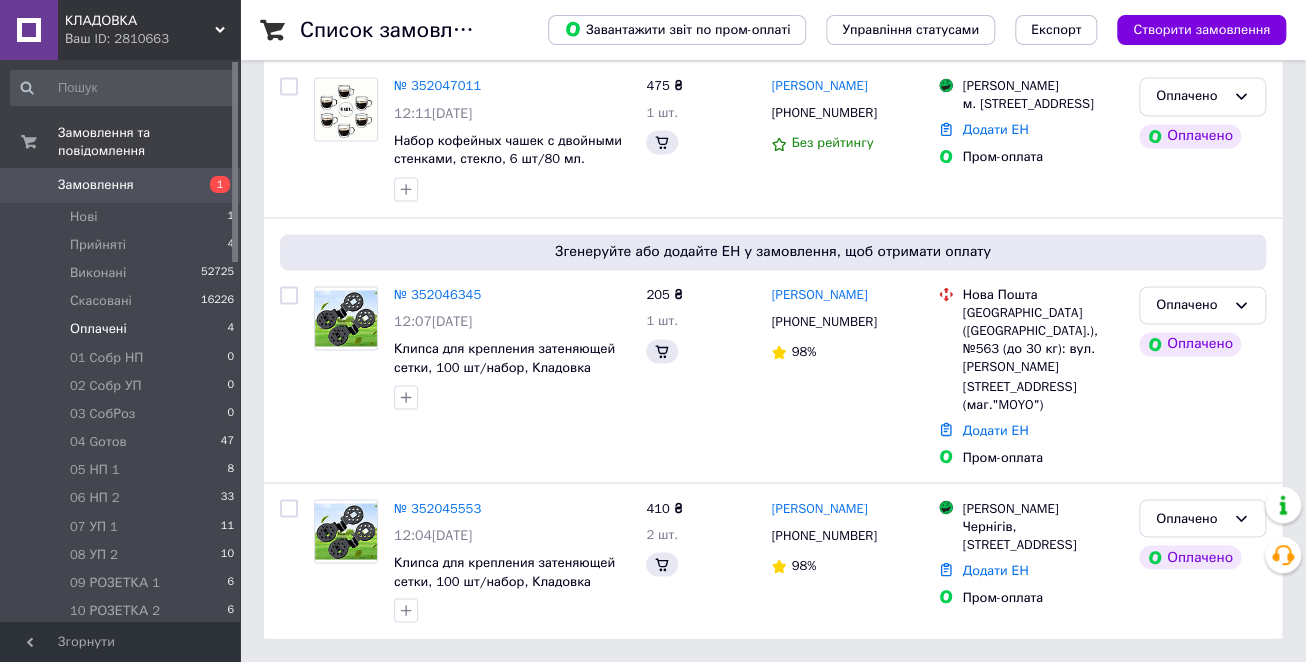 scroll, scrollTop: 0, scrollLeft: 0, axis: both 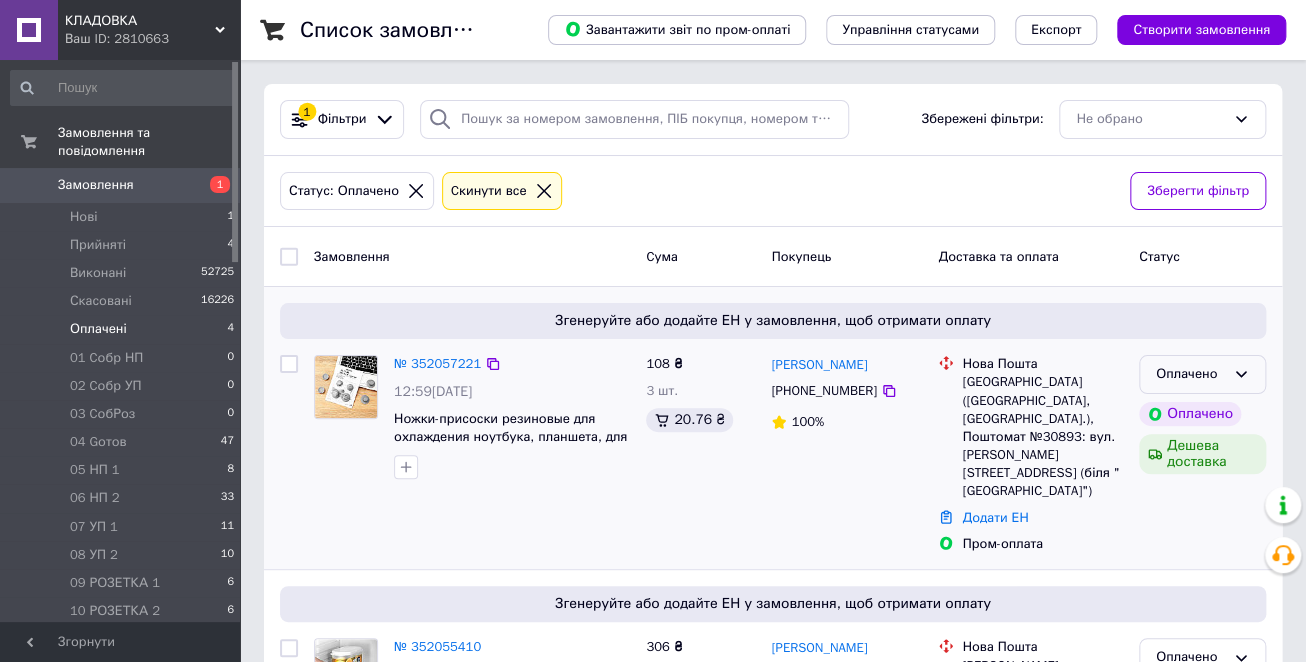 click 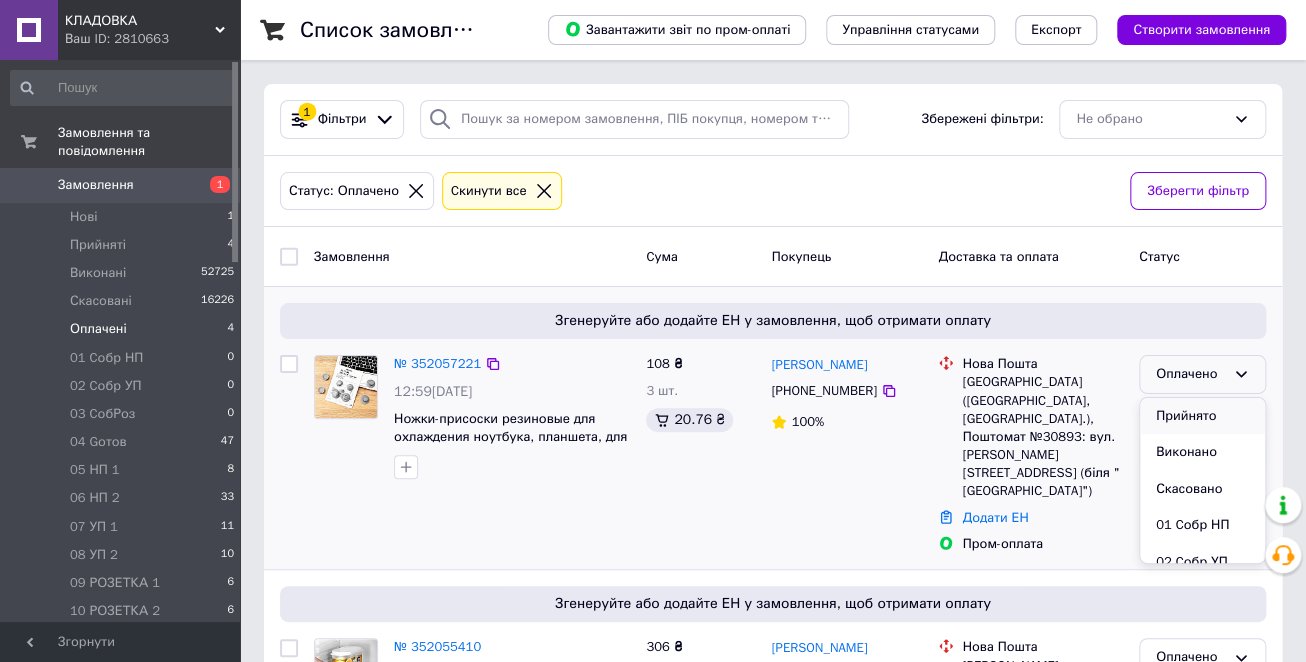 click on "Прийнято" at bounding box center [1202, 416] 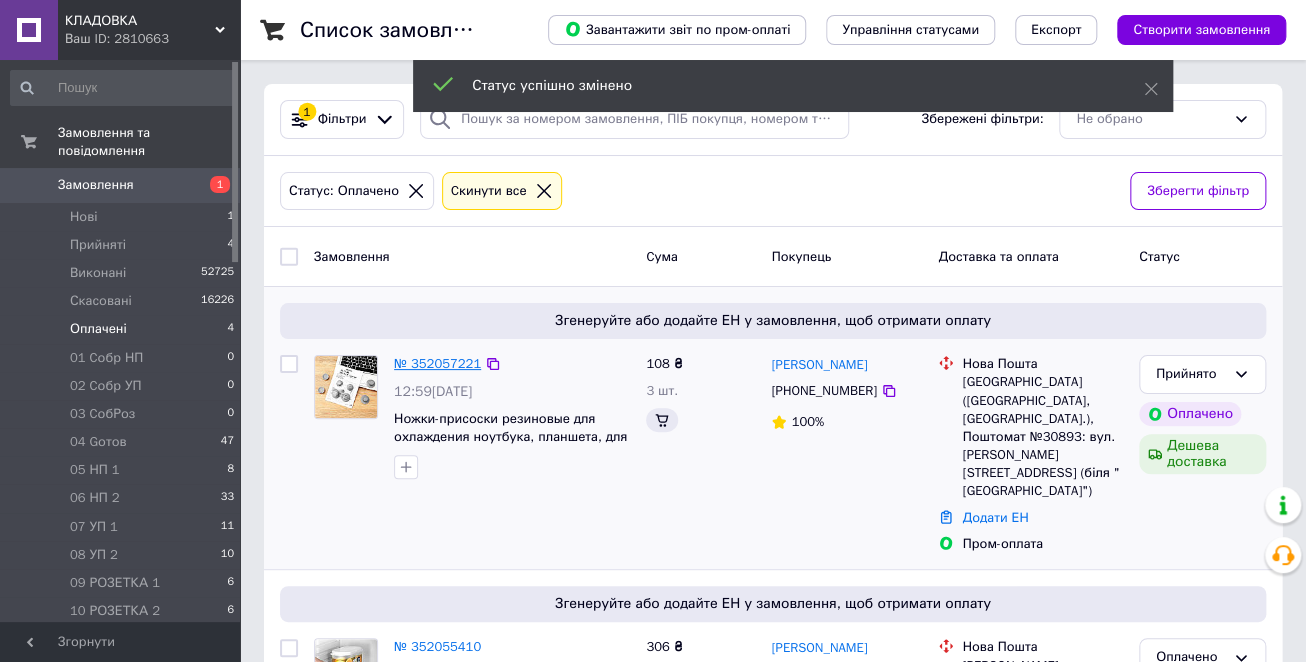 click on "№ 352057221" at bounding box center (437, 363) 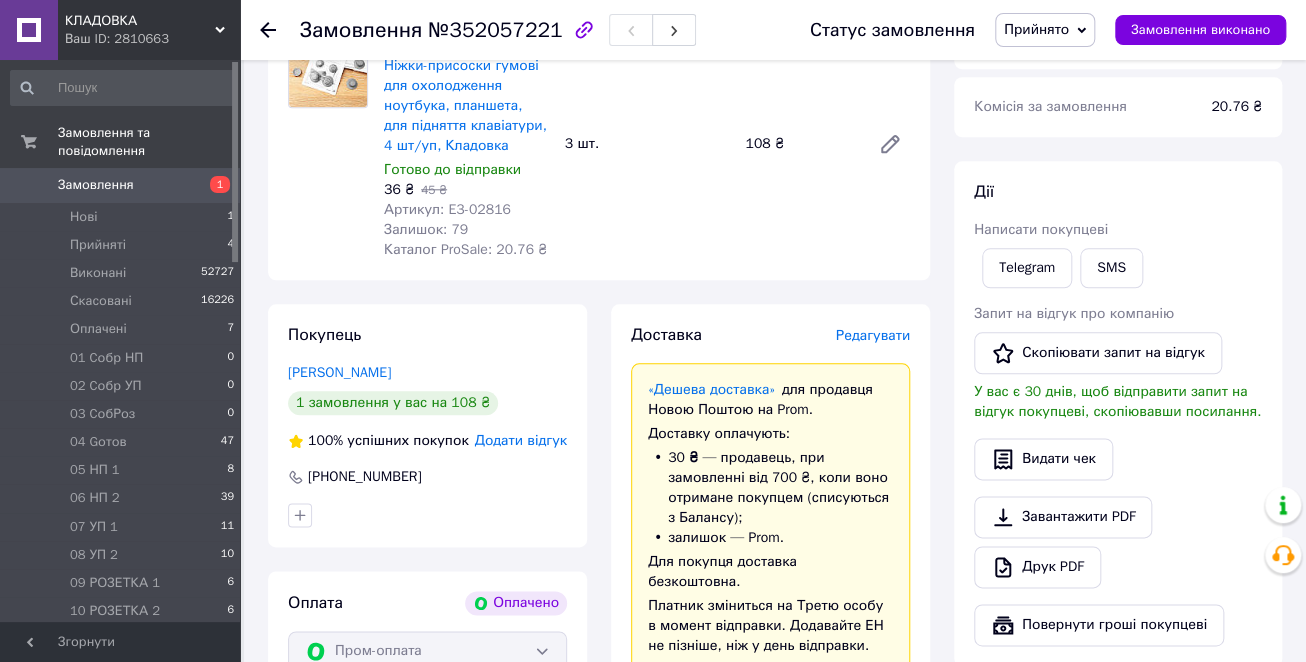 scroll, scrollTop: 480, scrollLeft: 0, axis: vertical 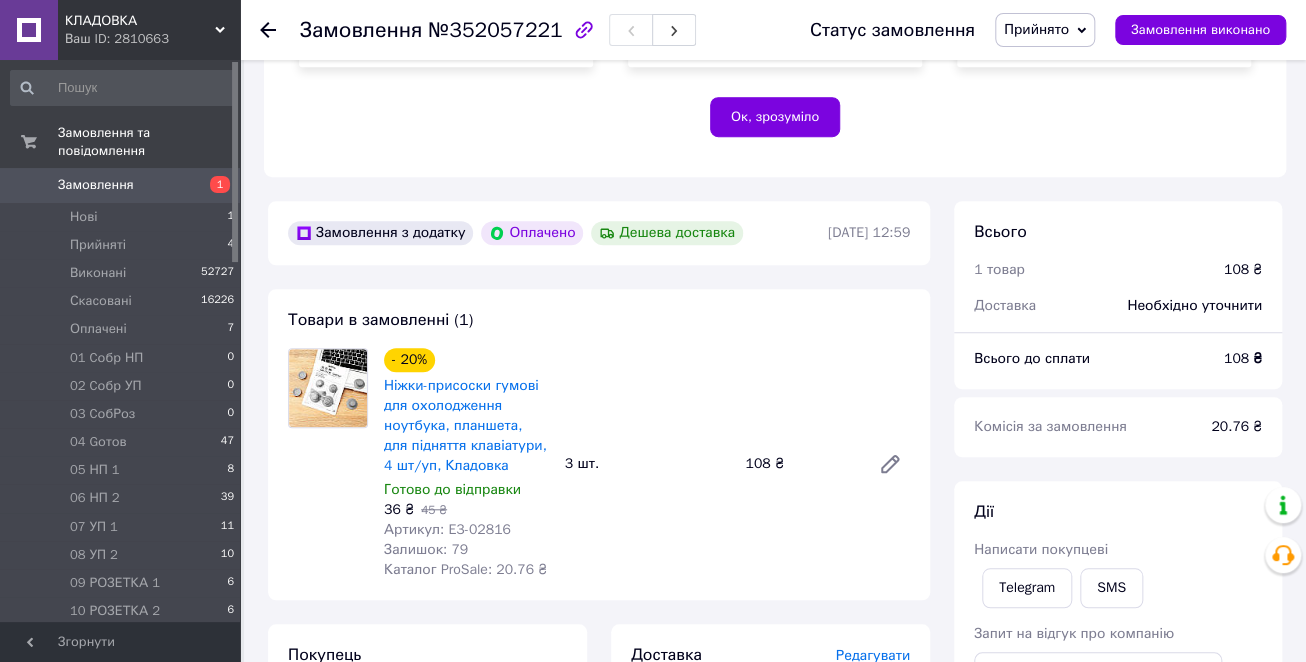 click on "Прийнято" at bounding box center [1045, 30] 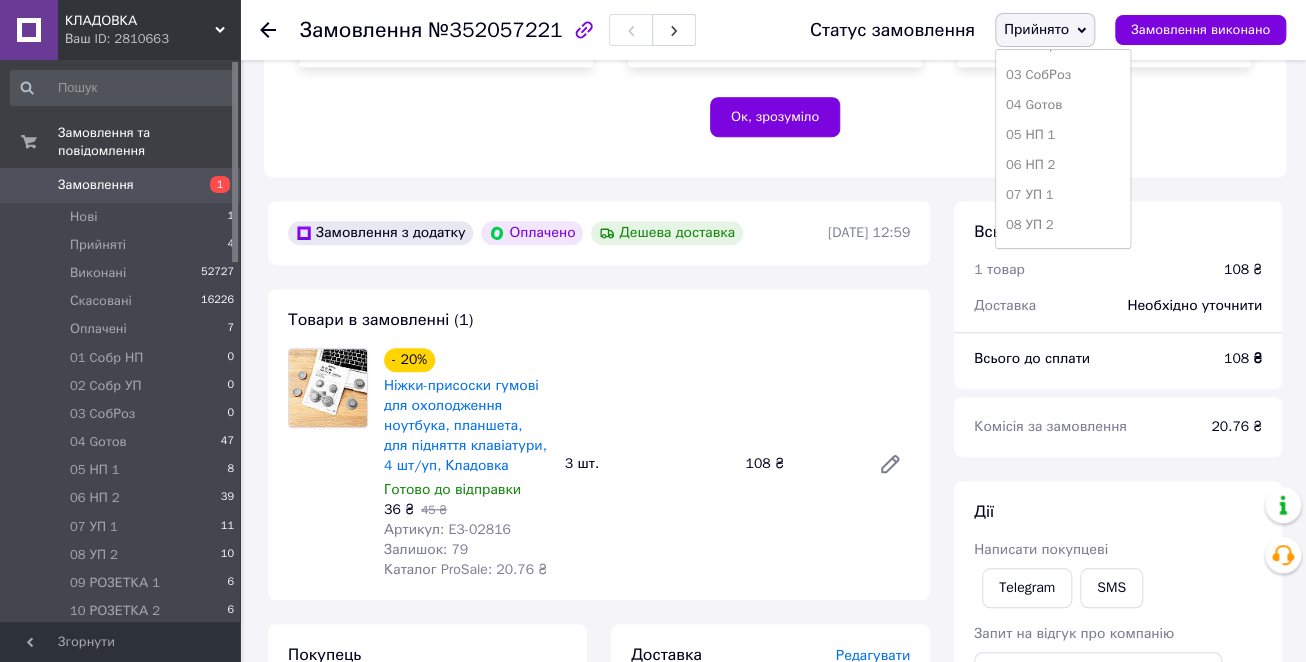scroll, scrollTop: 320, scrollLeft: 0, axis: vertical 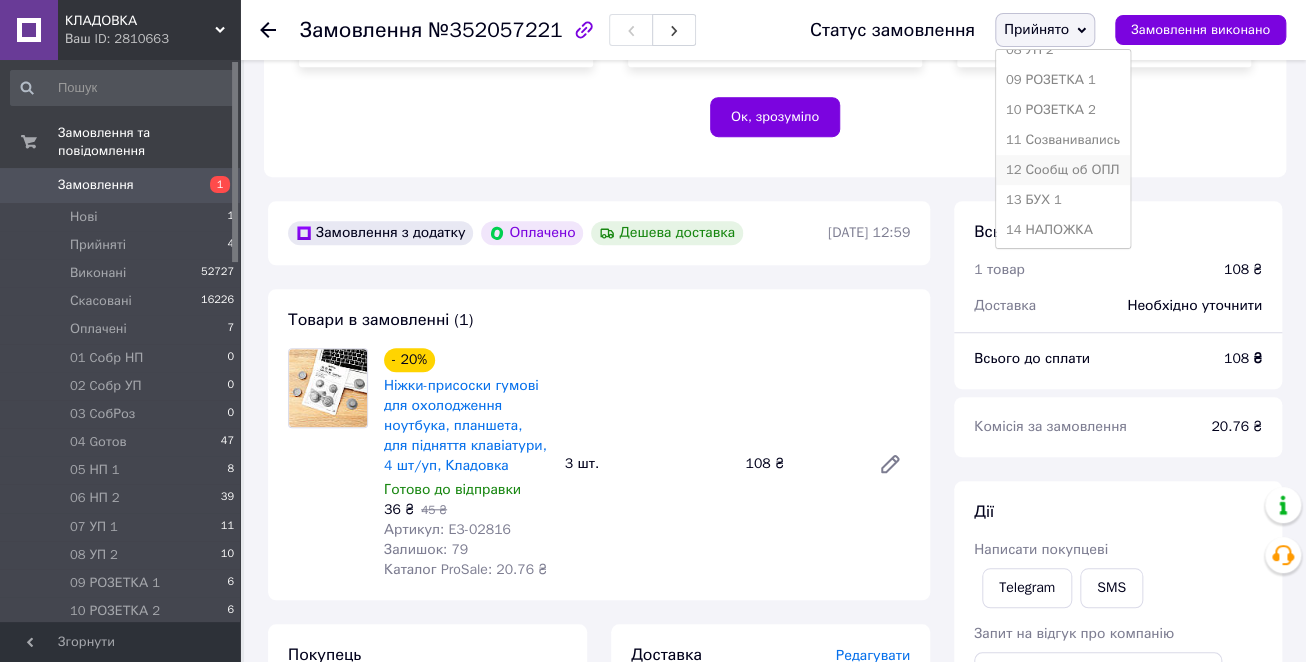 click on "12 Сообщ об ОПЛ" at bounding box center [1063, 170] 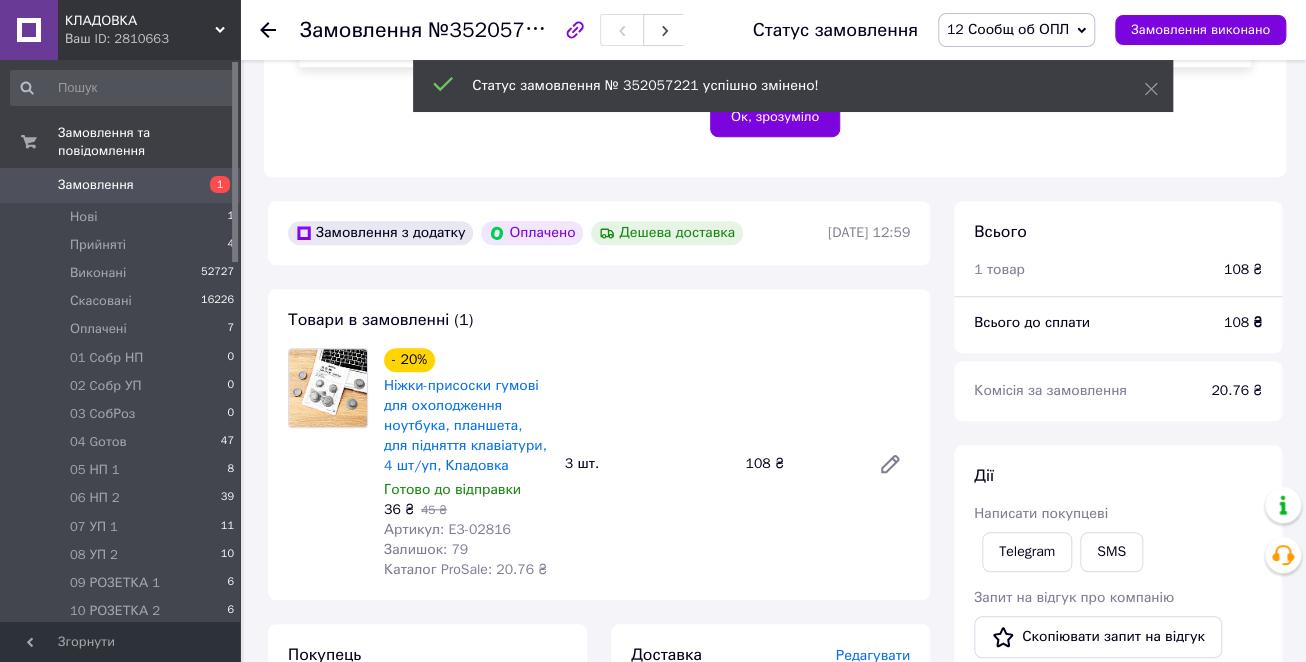 click 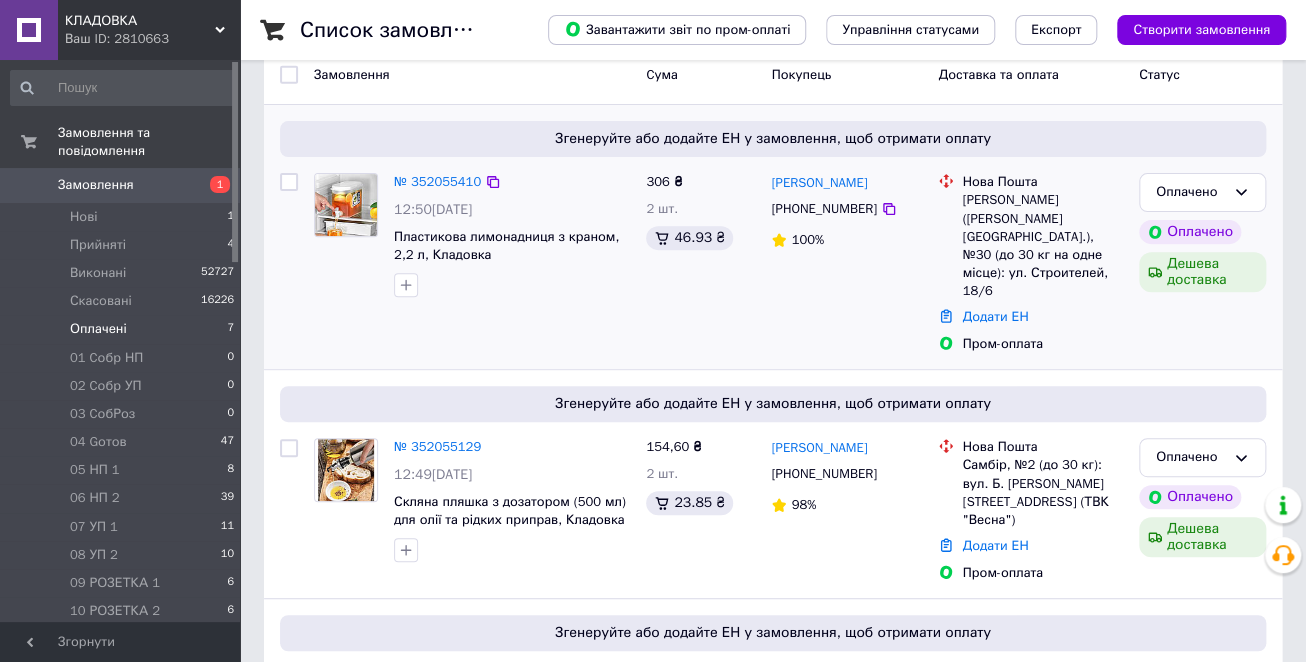 scroll, scrollTop: 240, scrollLeft: 0, axis: vertical 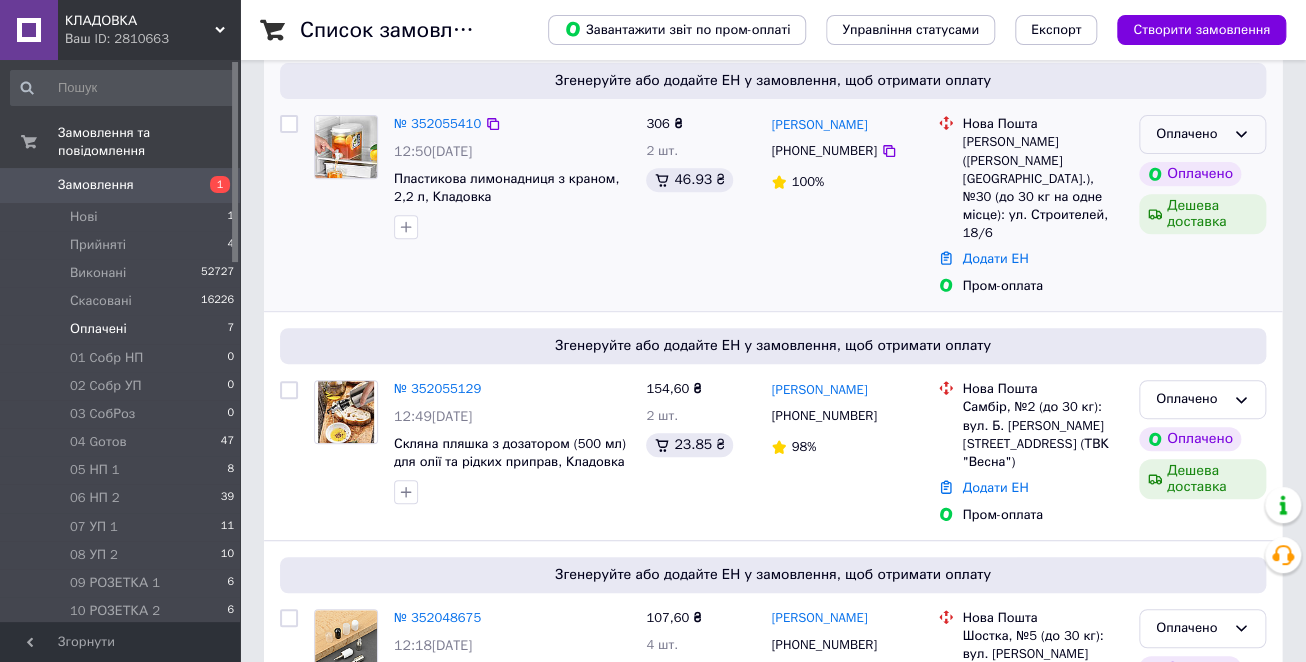click 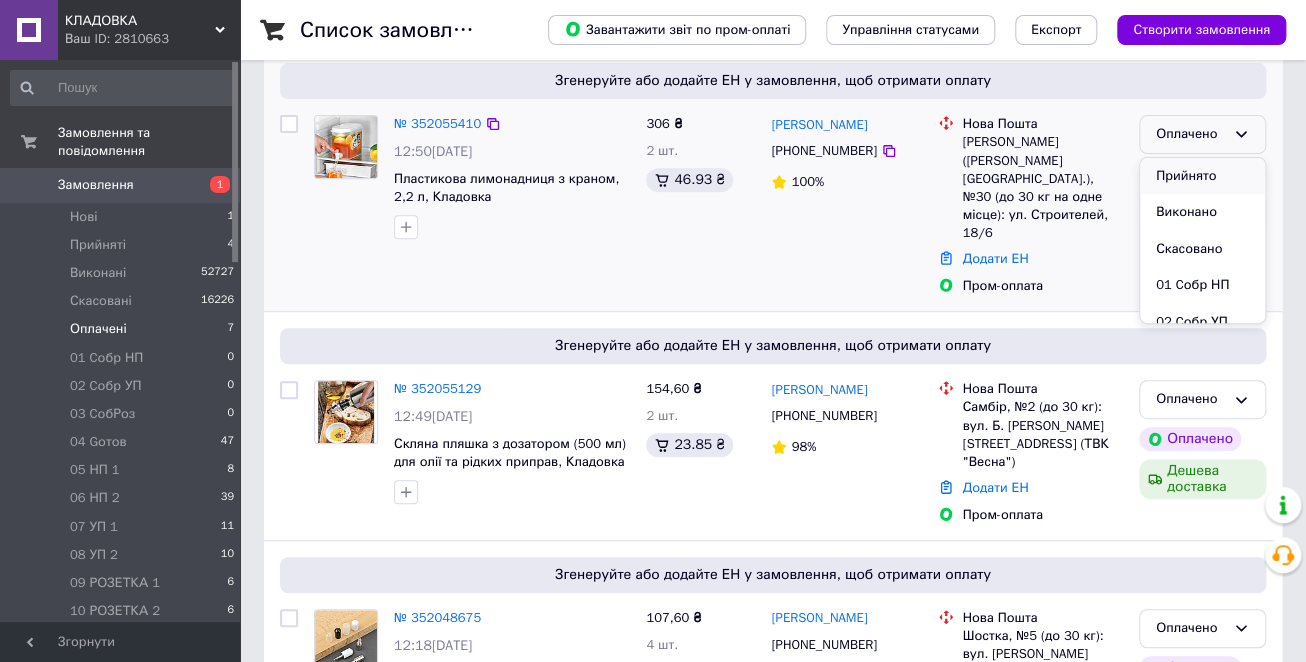 click on "Прийнято" at bounding box center [1202, 176] 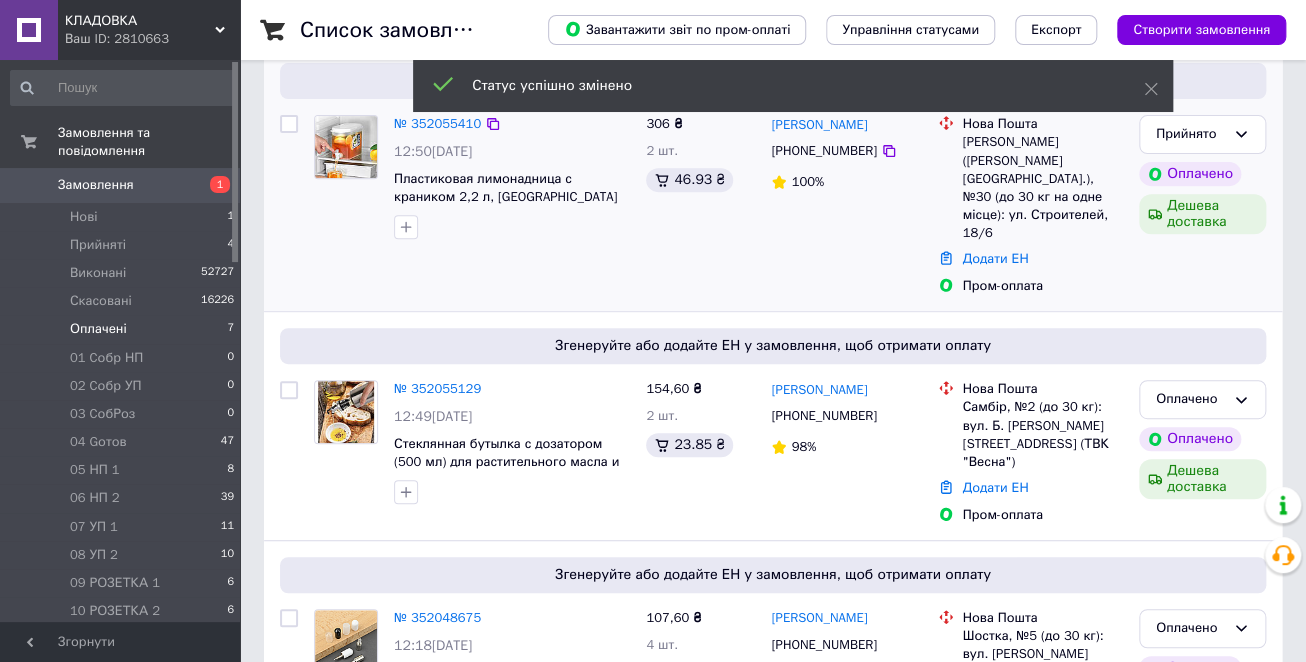 click on "№ 352055410" at bounding box center [437, 123] 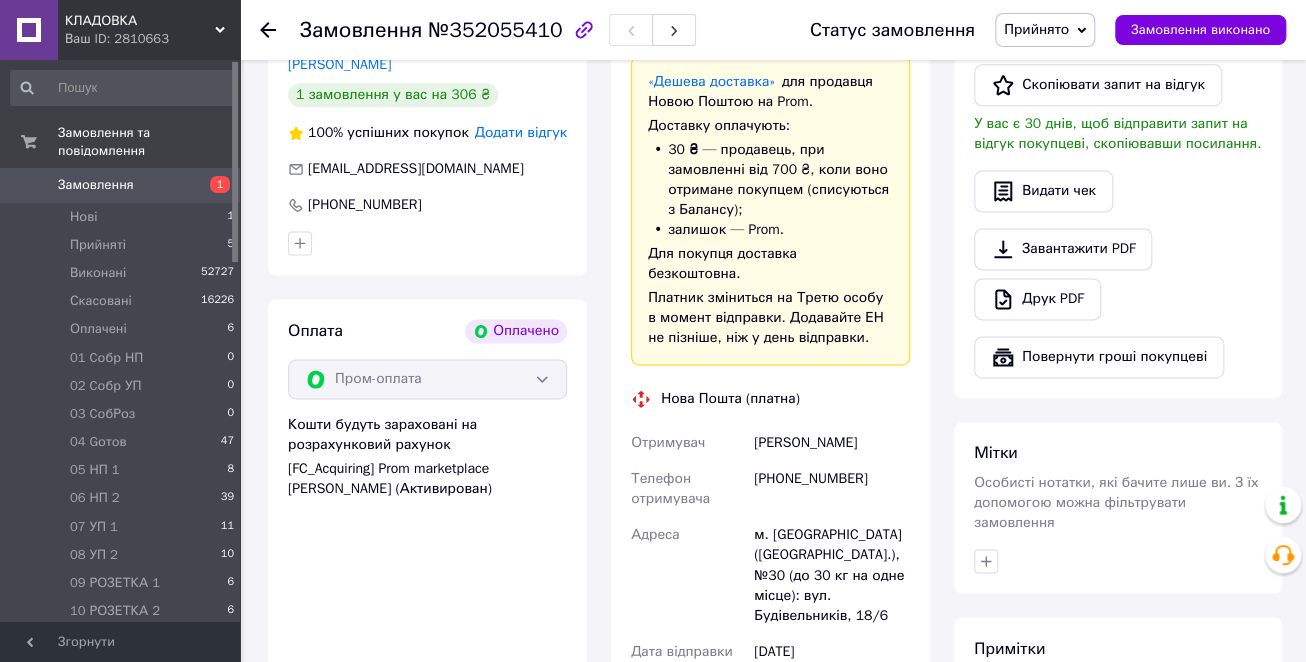 scroll, scrollTop: 1074, scrollLeft: 0, axis: vertical 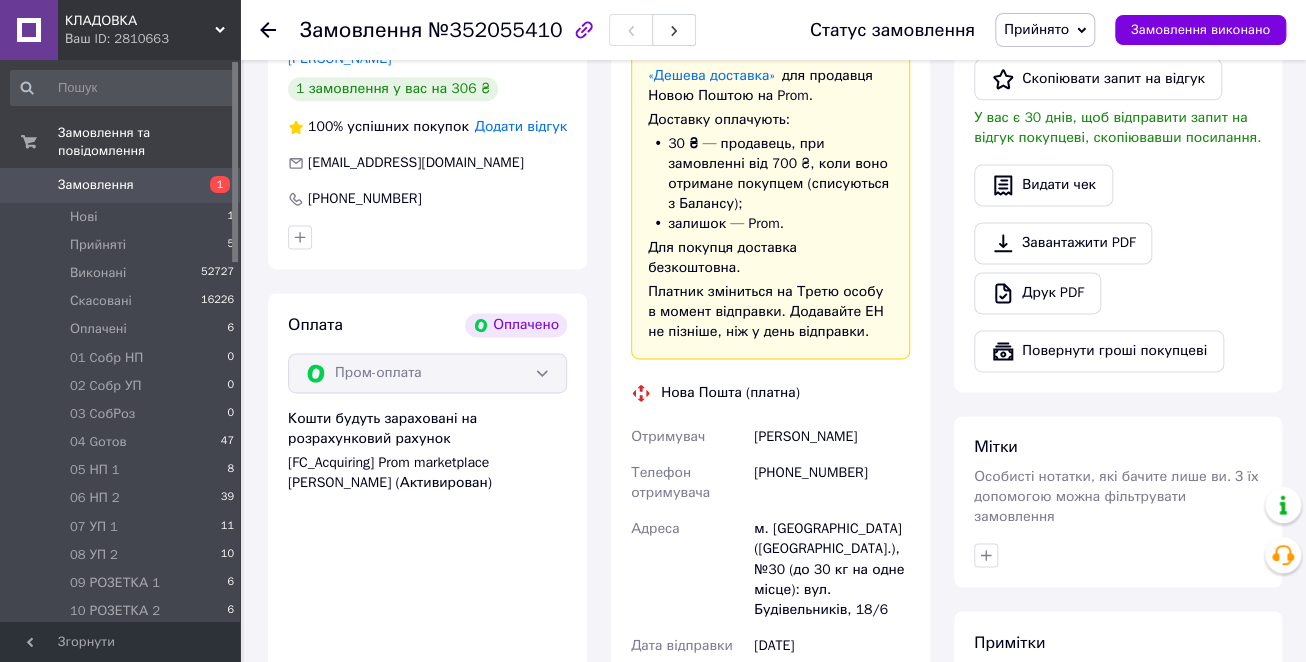 click 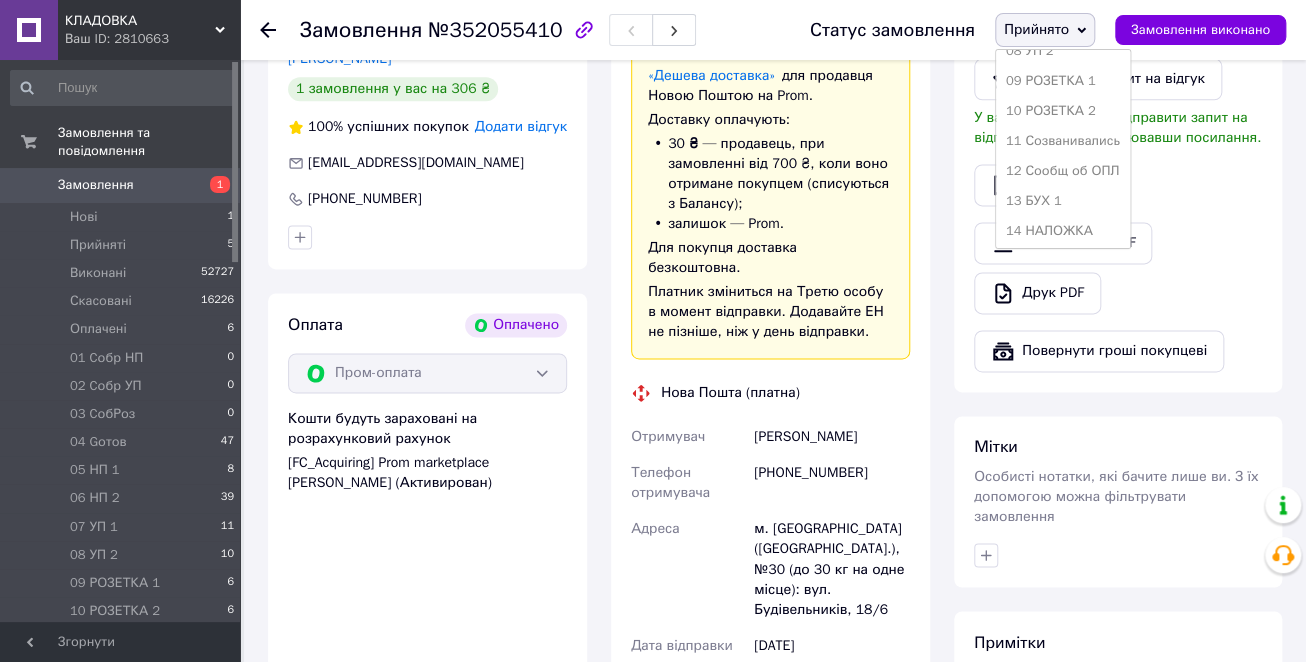 scroll, scrollTop: 320, scrollLeft: 0, axis: vertical 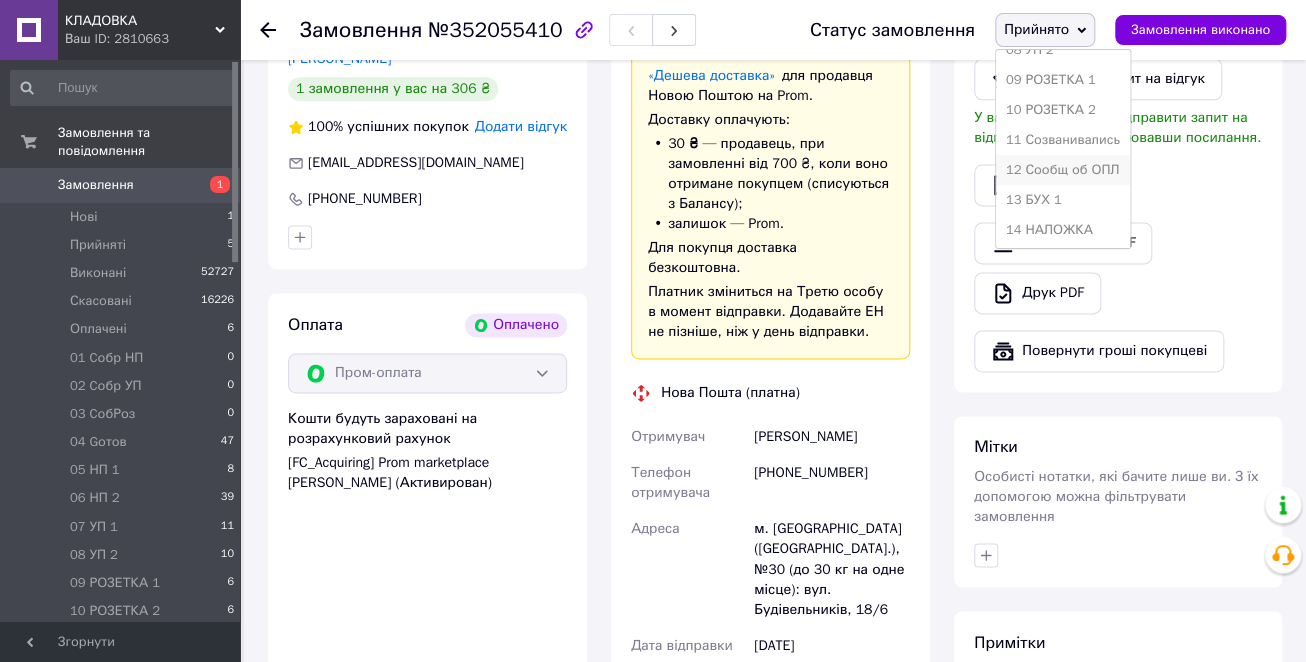 click on "12 Сообщ об ОПЛ" at bounding box center (1063, 170) 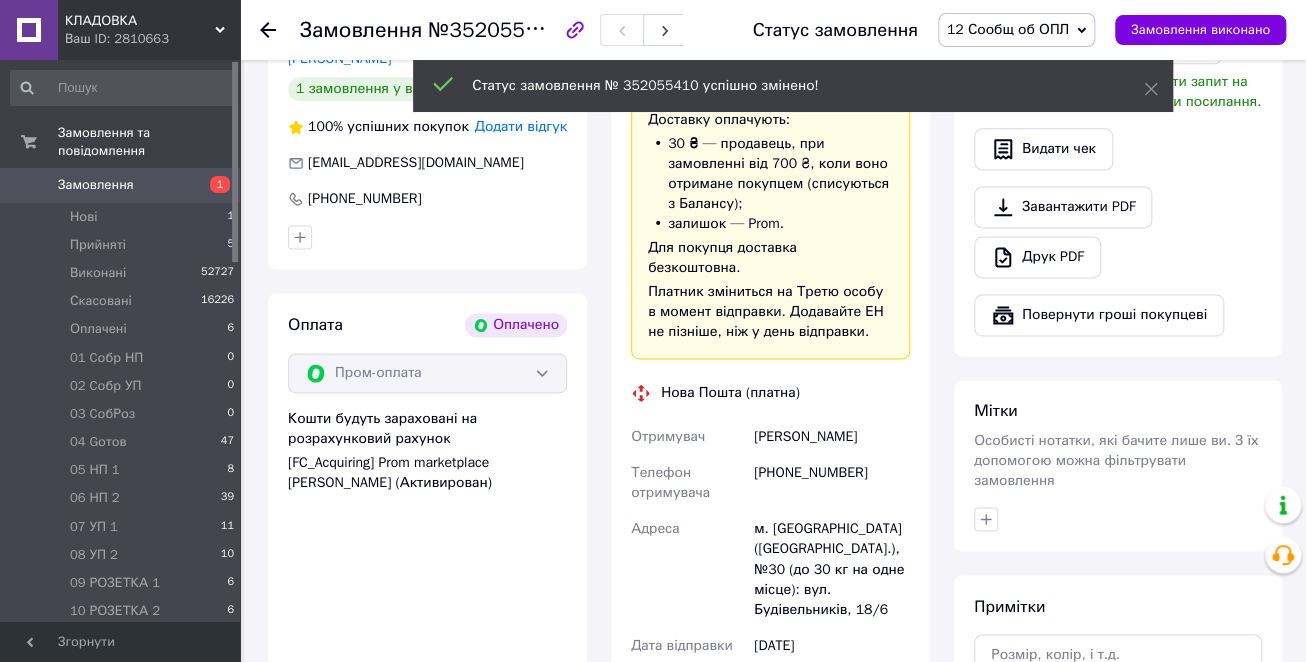 click 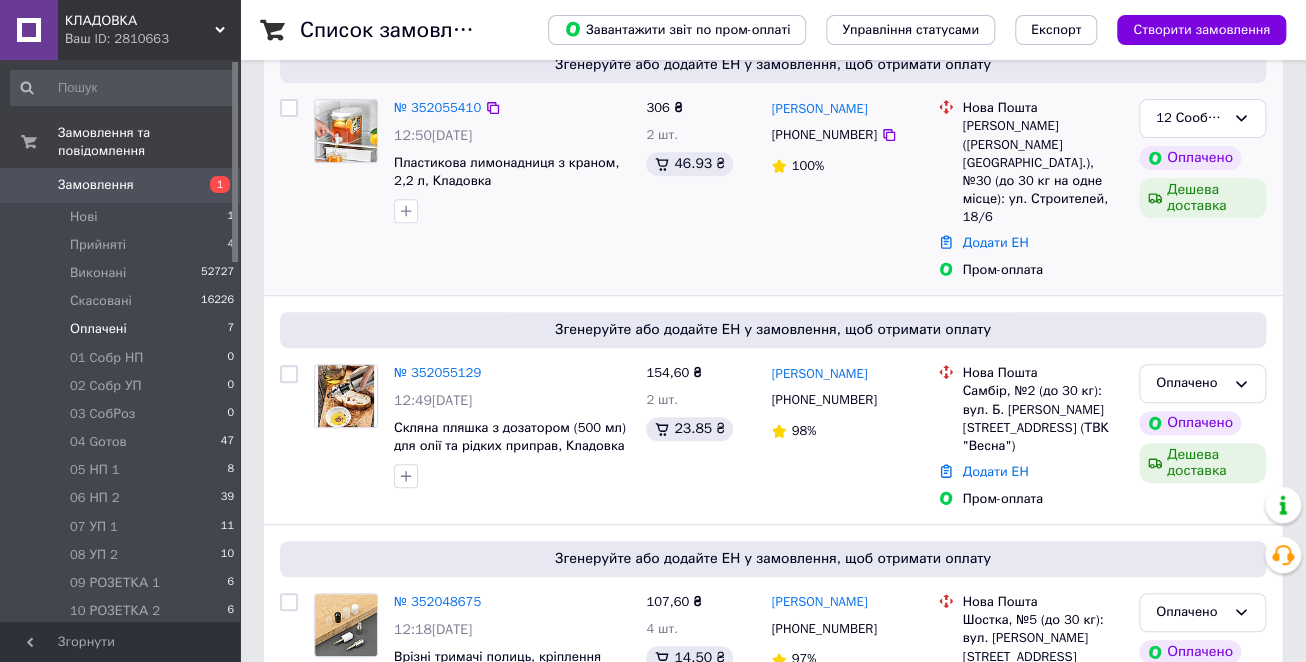 scroll, scrollTop: 320, scrollLeft: 0, axis: vertical 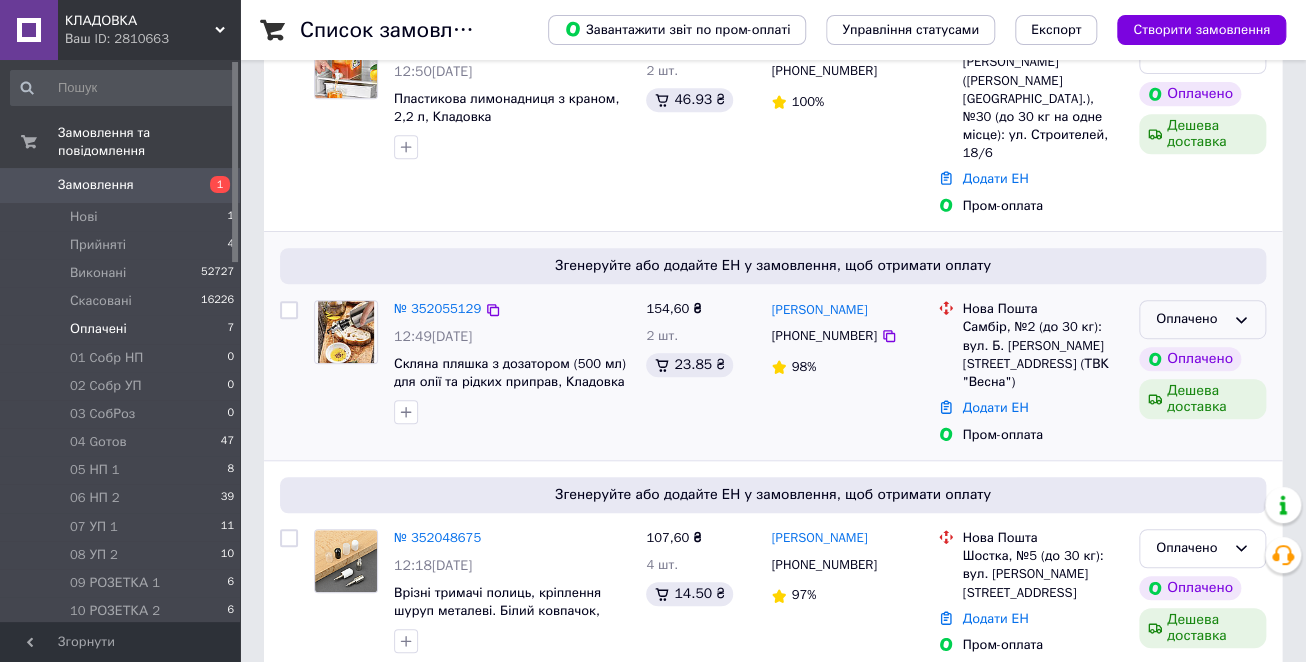 click 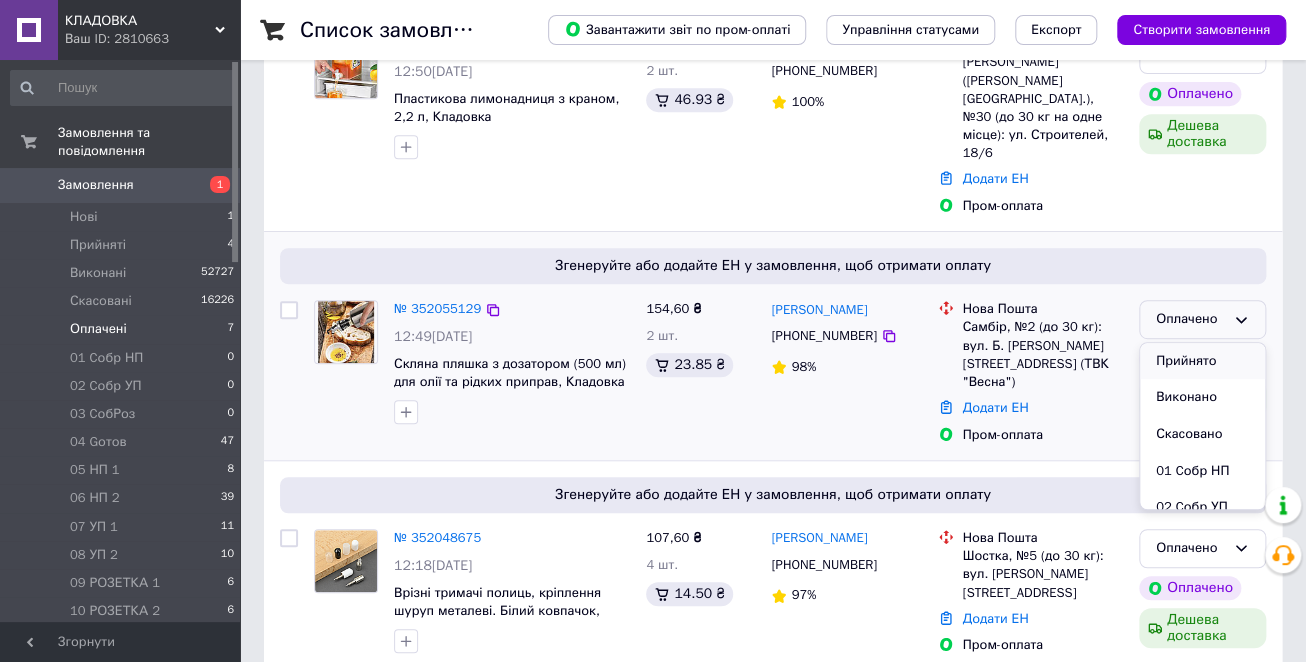 click on "Прийнято" at bounding box center (1202, 361) 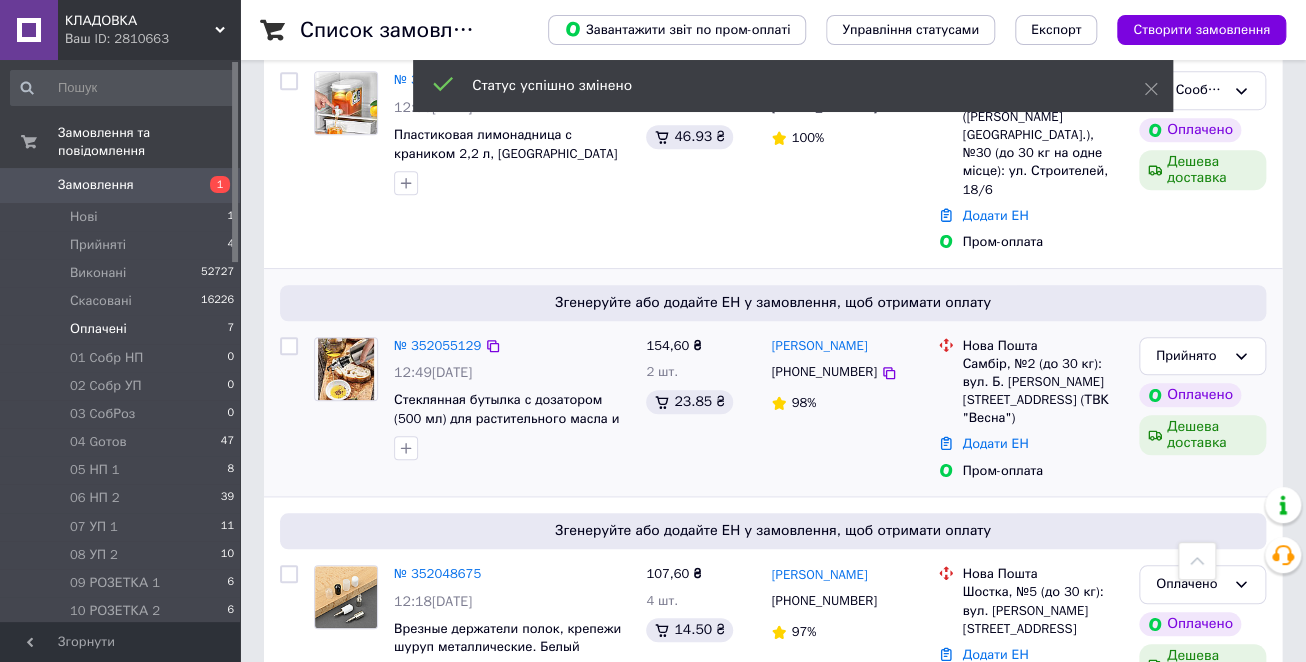 click on "№ 352055129" at bounding box center (437, 345) 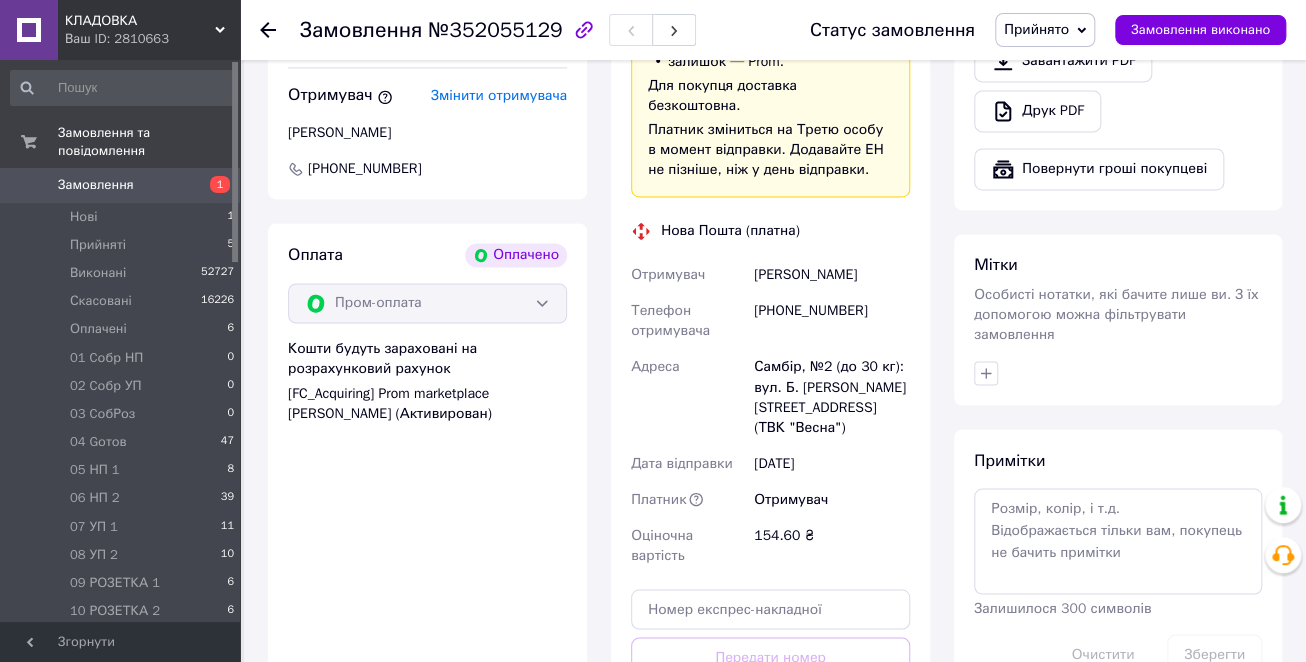 scroll, scrollTop: 1264, scrollLeft: 0, axis: vertical 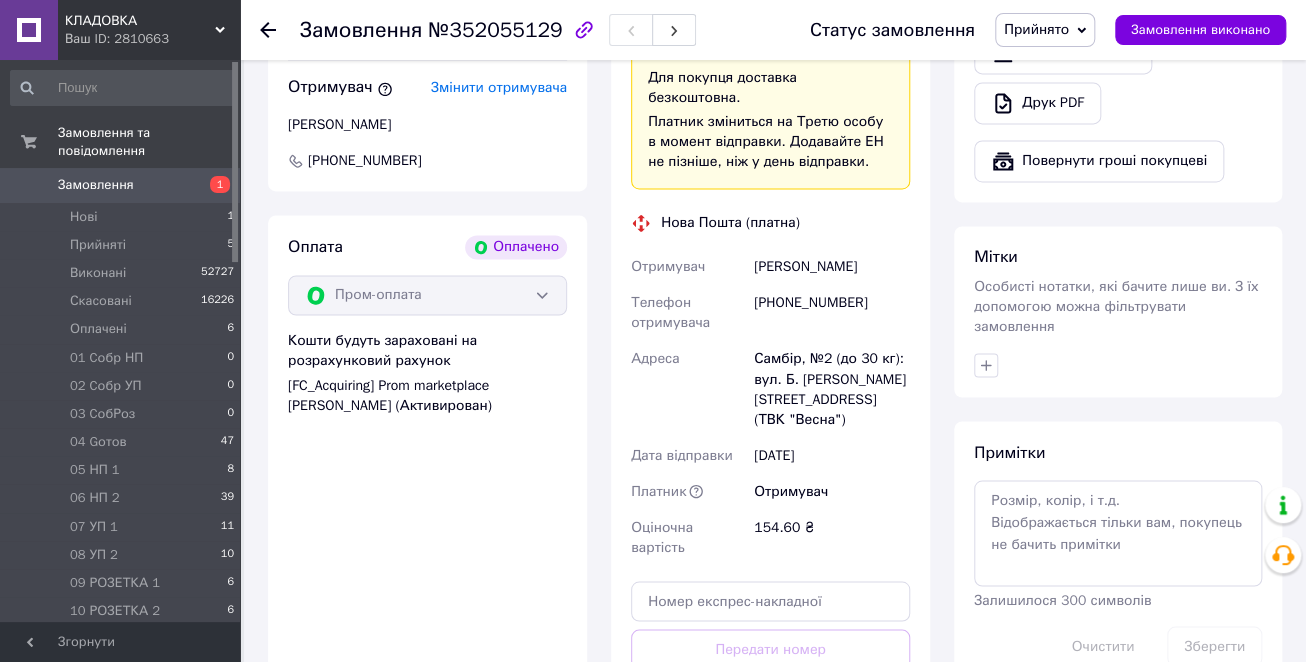 click 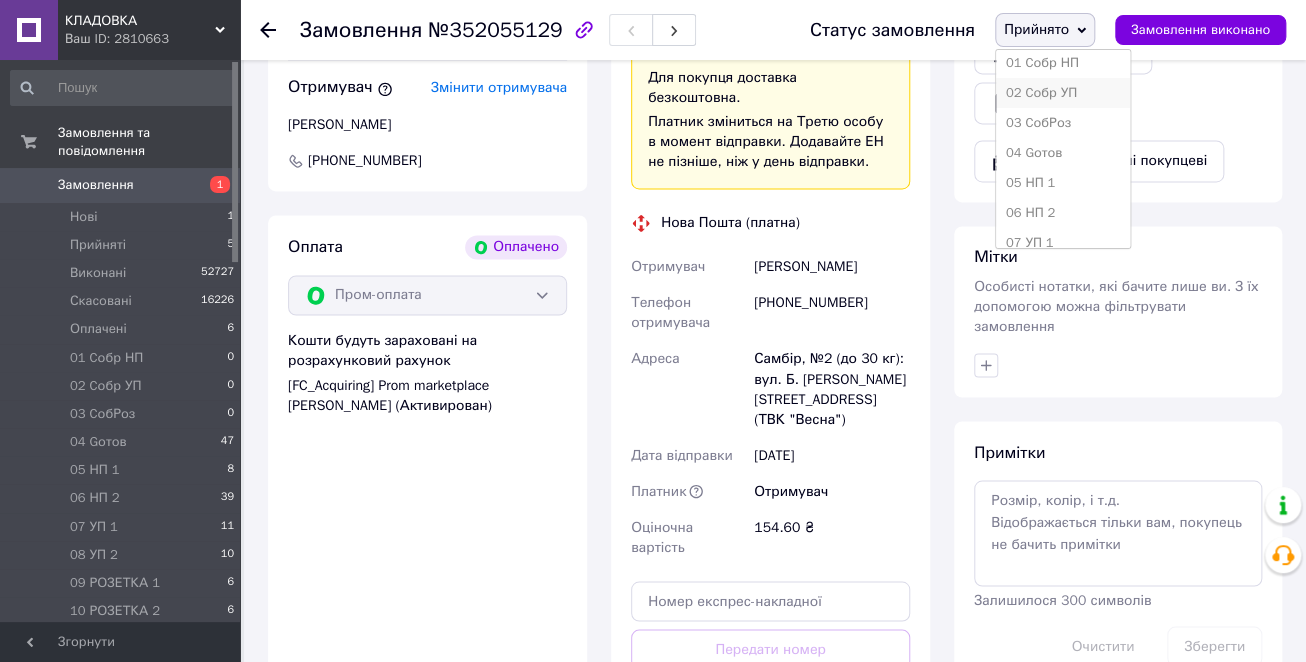 scroll, scrollTop: 400, scrollLeft: 0, axis: vertical 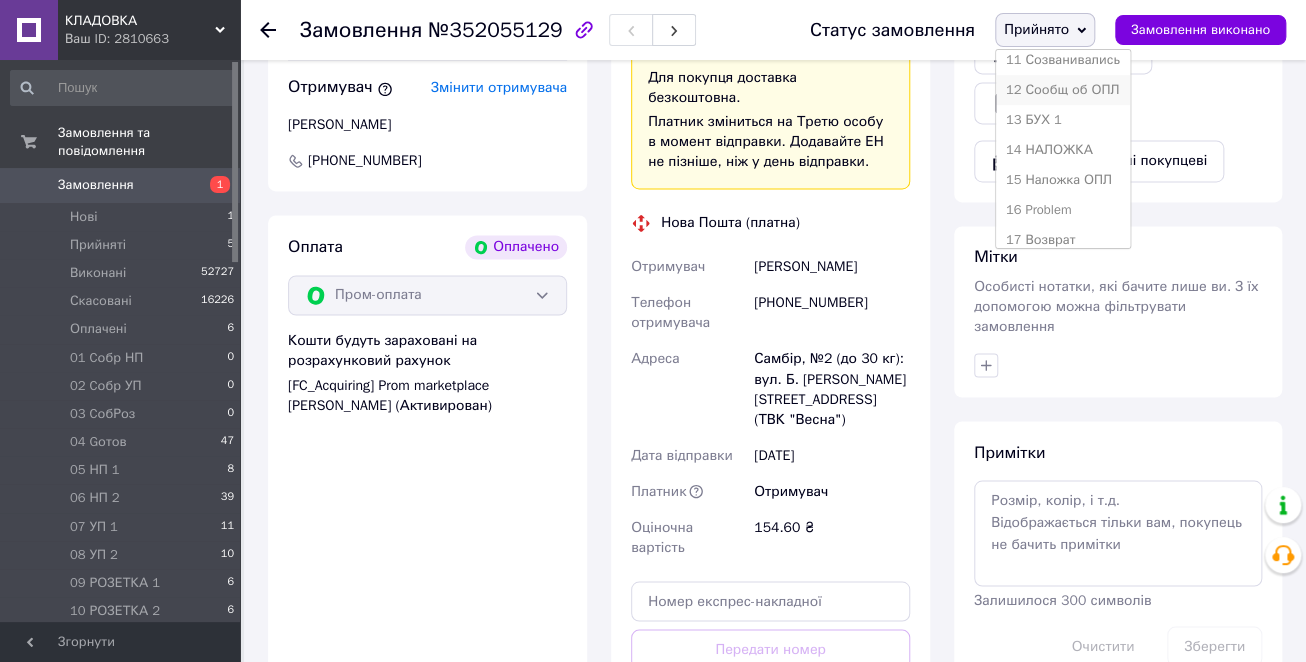 click on "12 Сообщ об ОПЛ" at bounding box center (1063, 90) 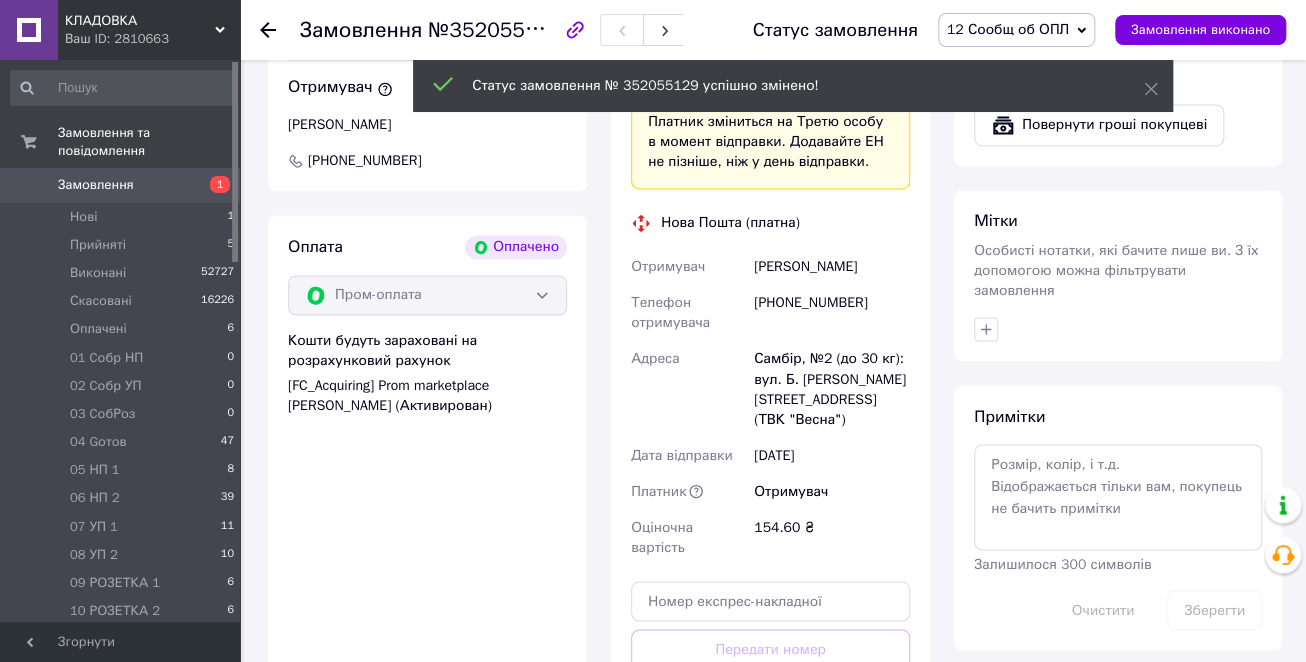 click 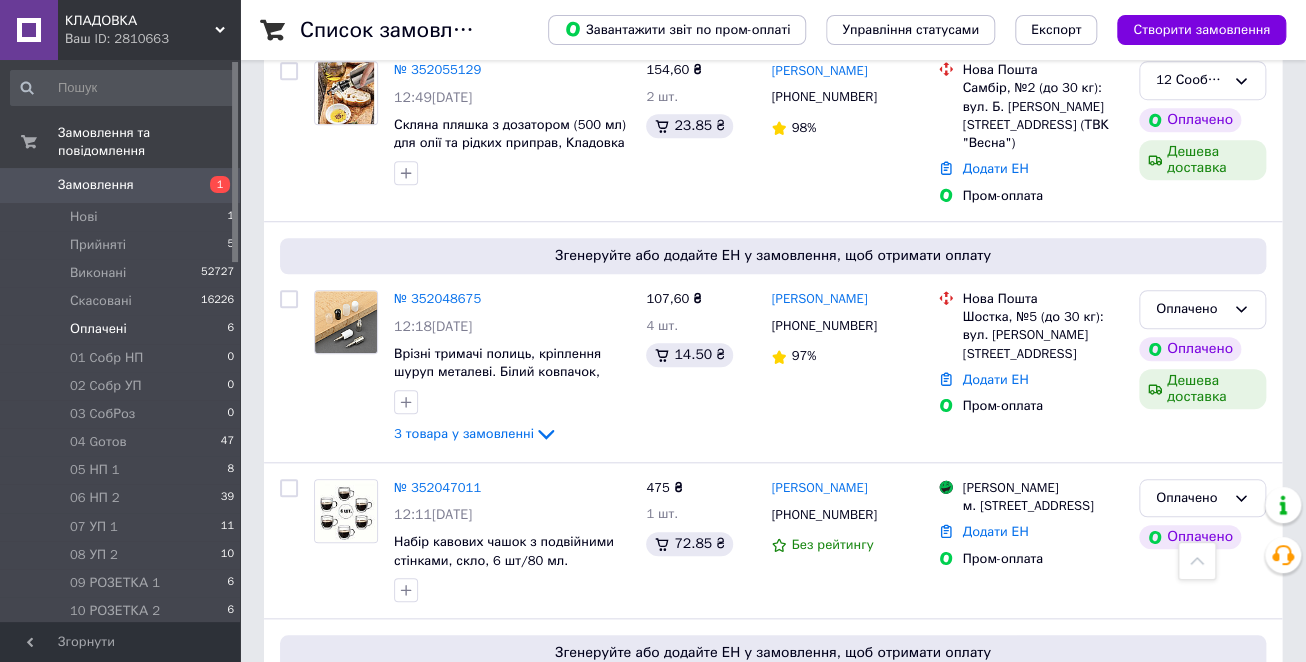 scroll, scrollTop: 560, scrollLeft: 0, axis: vertical 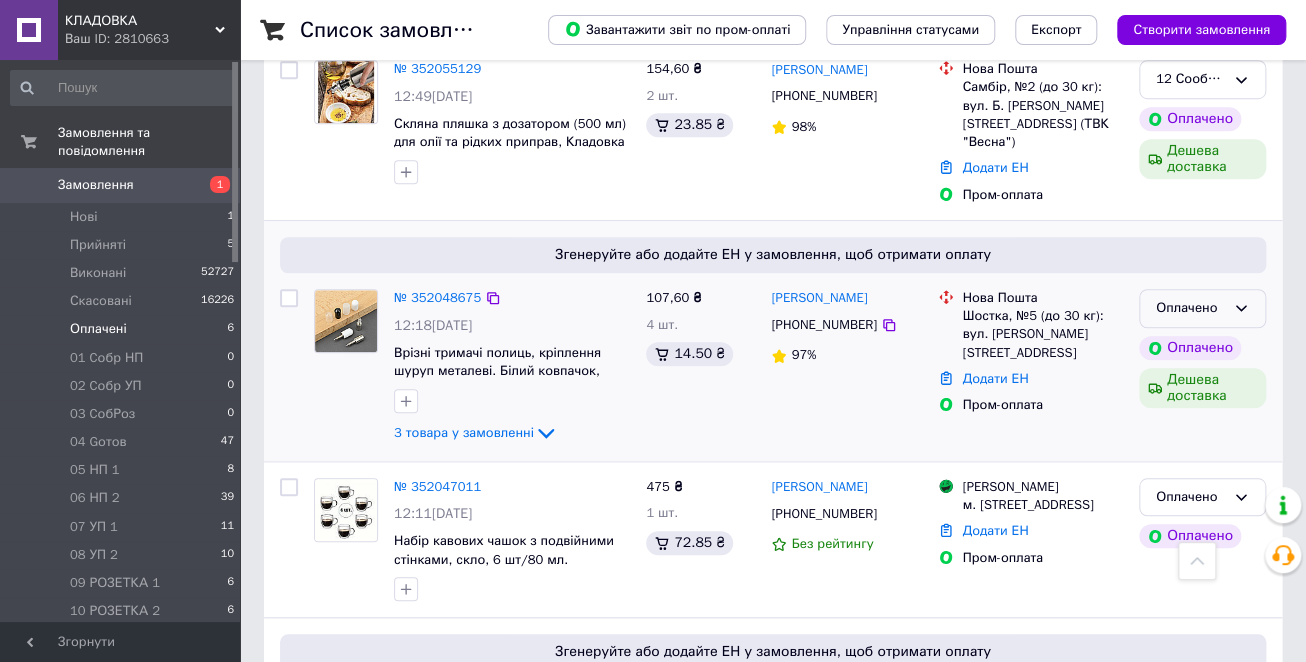 click 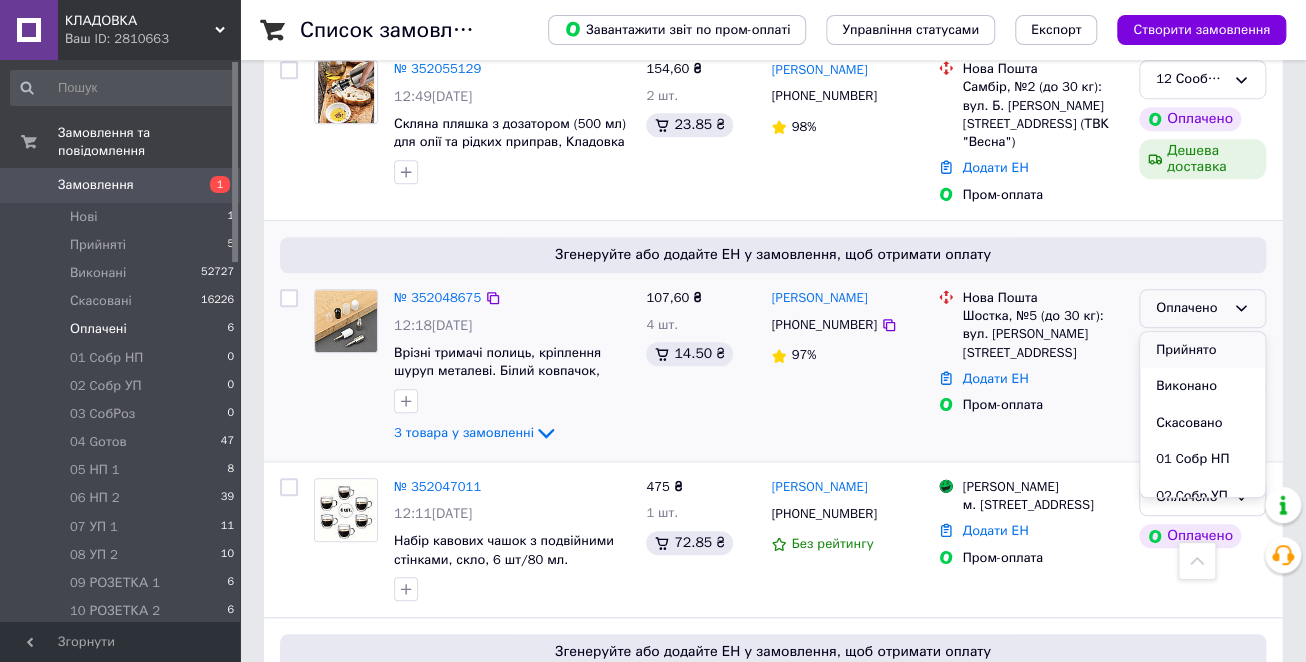 click on "Прийнято" at bounding box center (1202, 350) 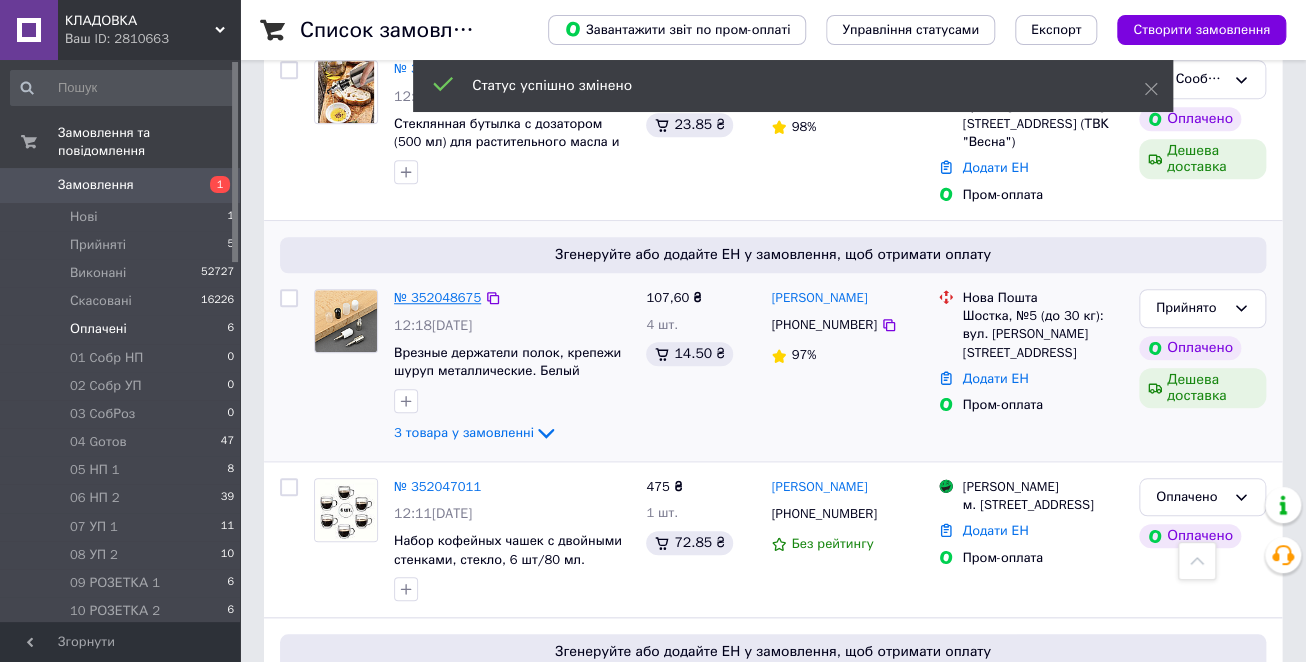 click on "№ 352048675" at bounding box center [437, 297] 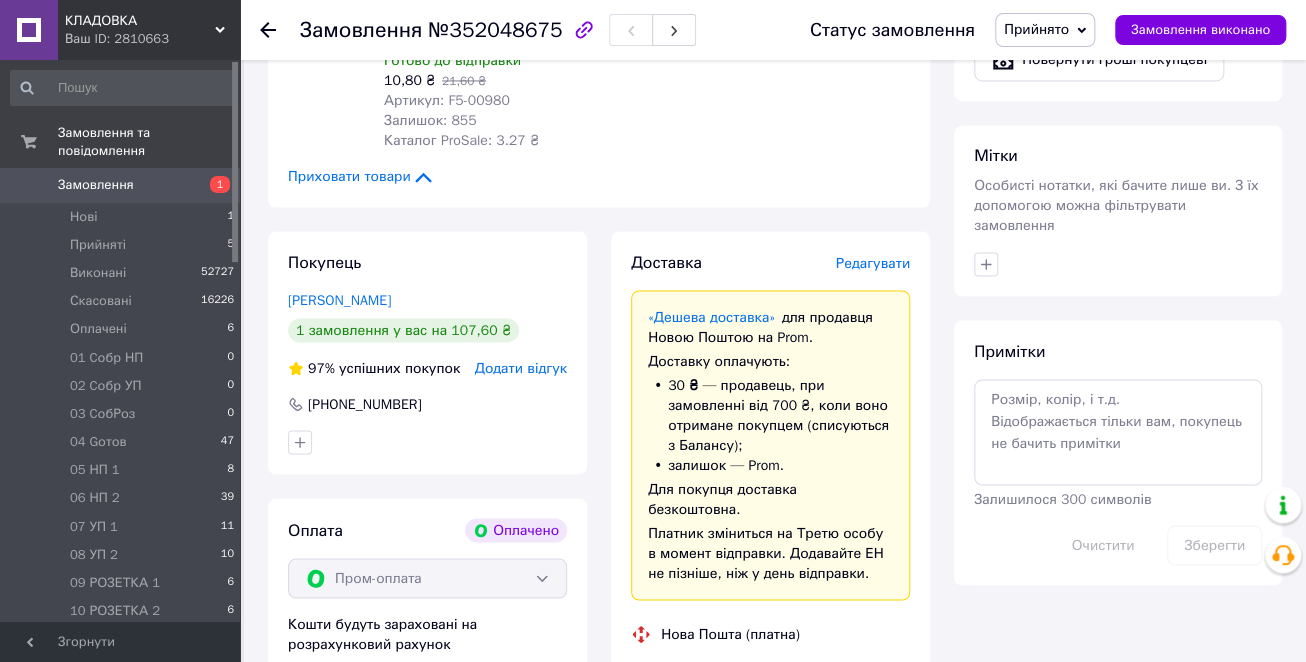 scroll, scrollTop: 1680, scrollLeft: 0, axis: vertical 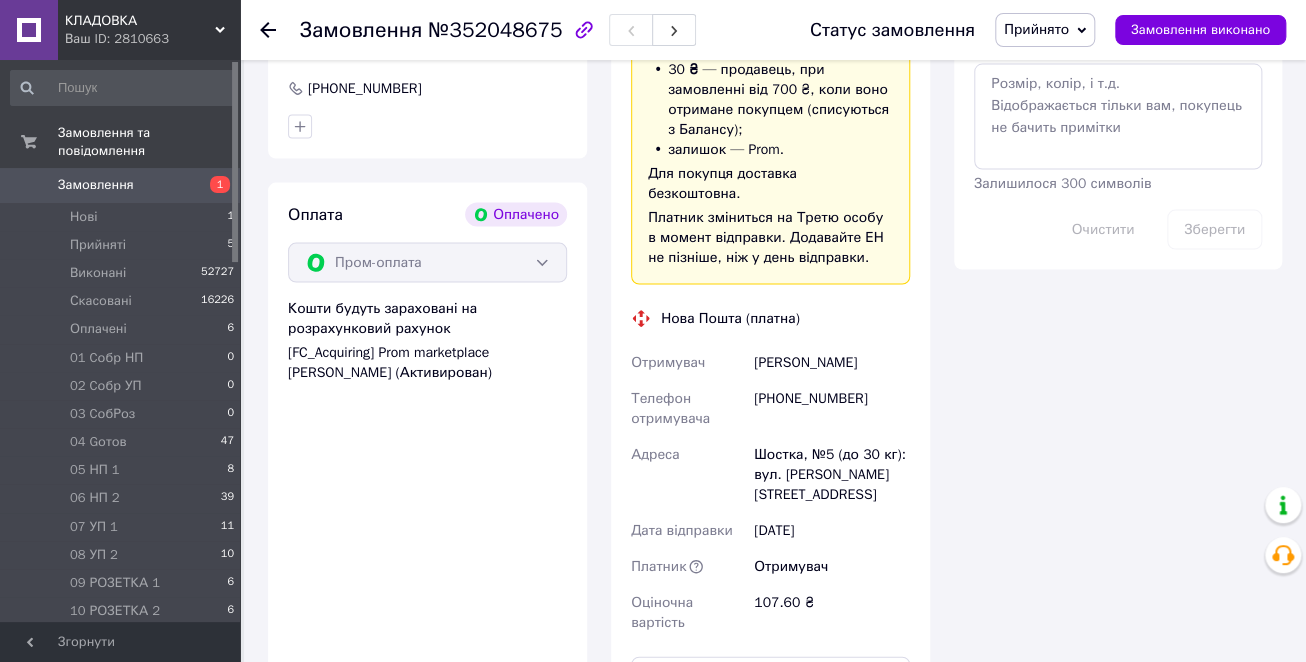 click on "Прийнято" at bounding box center [1045, 30] 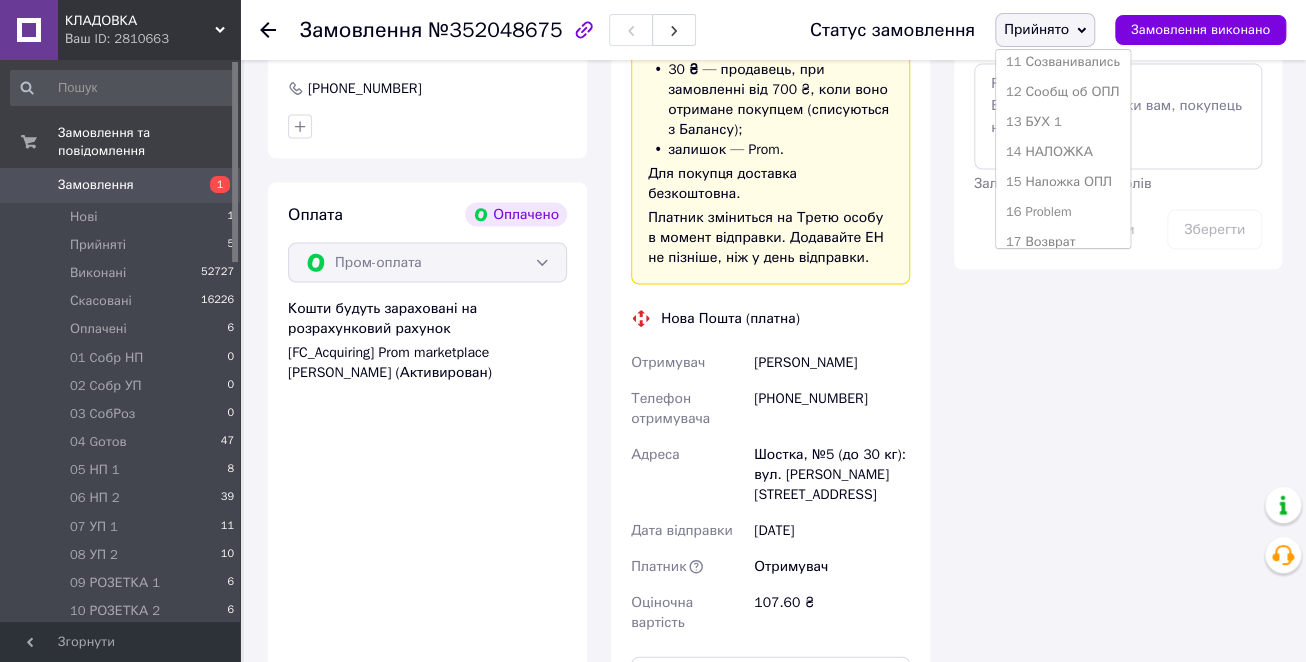 scroll, scrollTop: 400, scrollLeft: 0, axis: vertical 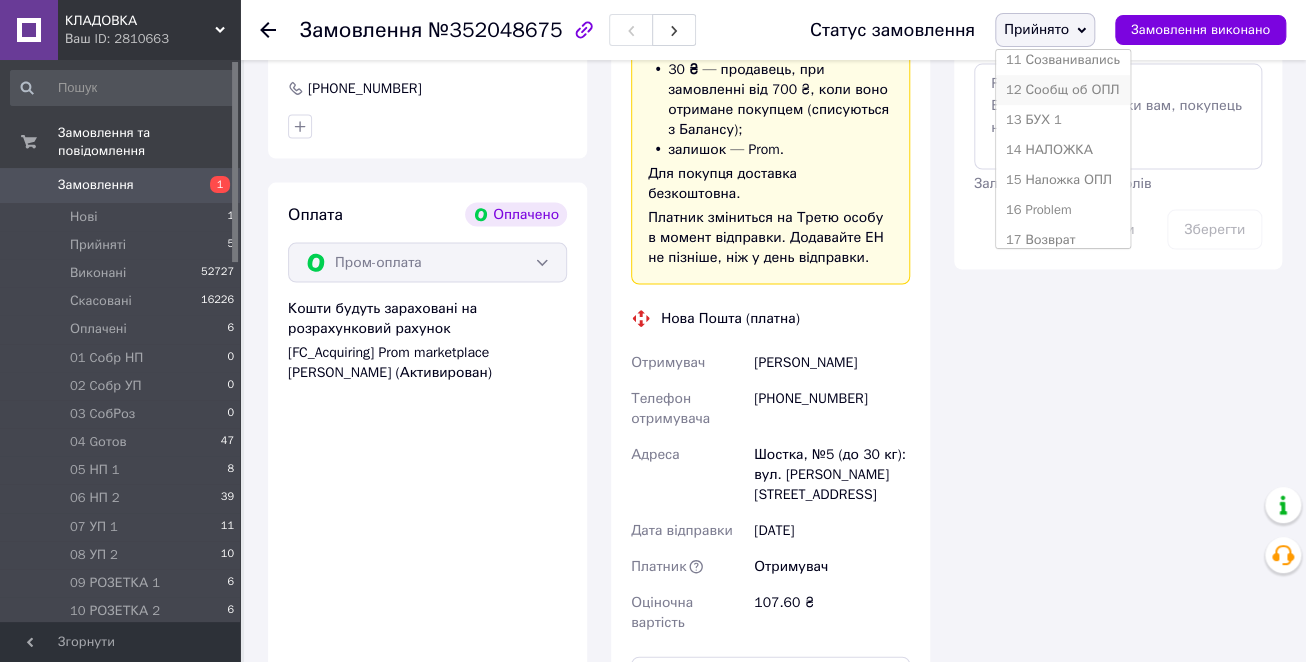 click on "12 Сообщ об ОПЛ" at bounding box center (1063, 90) 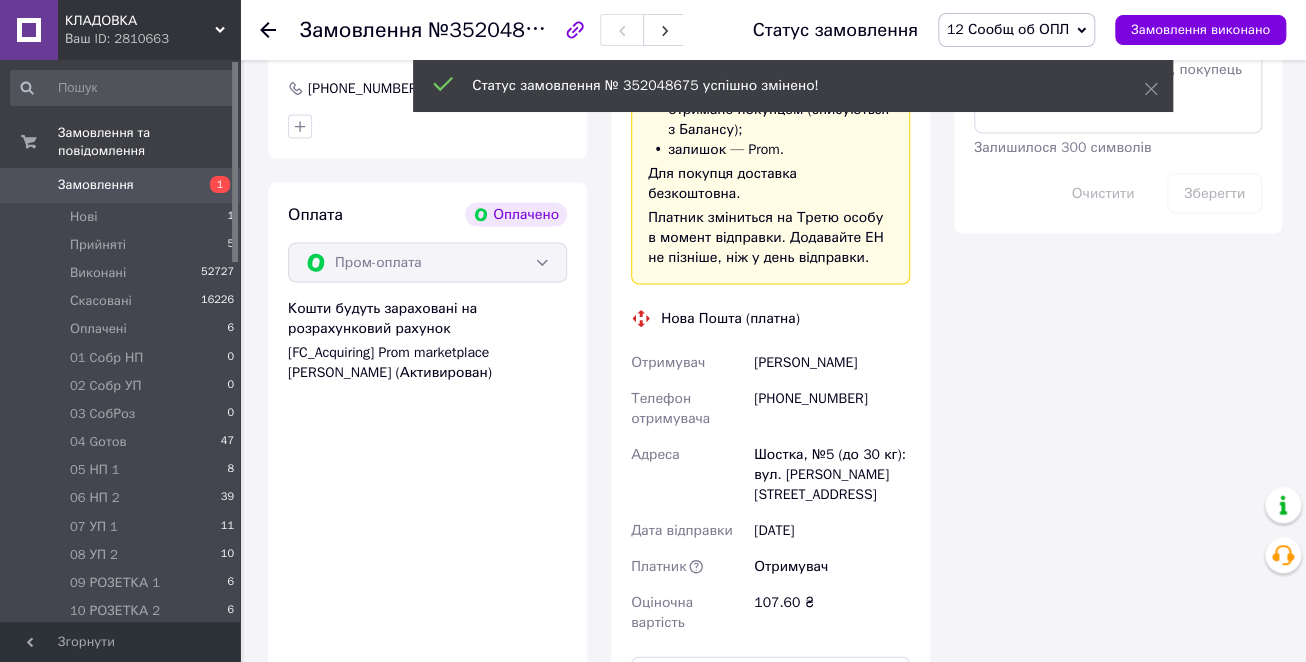 click 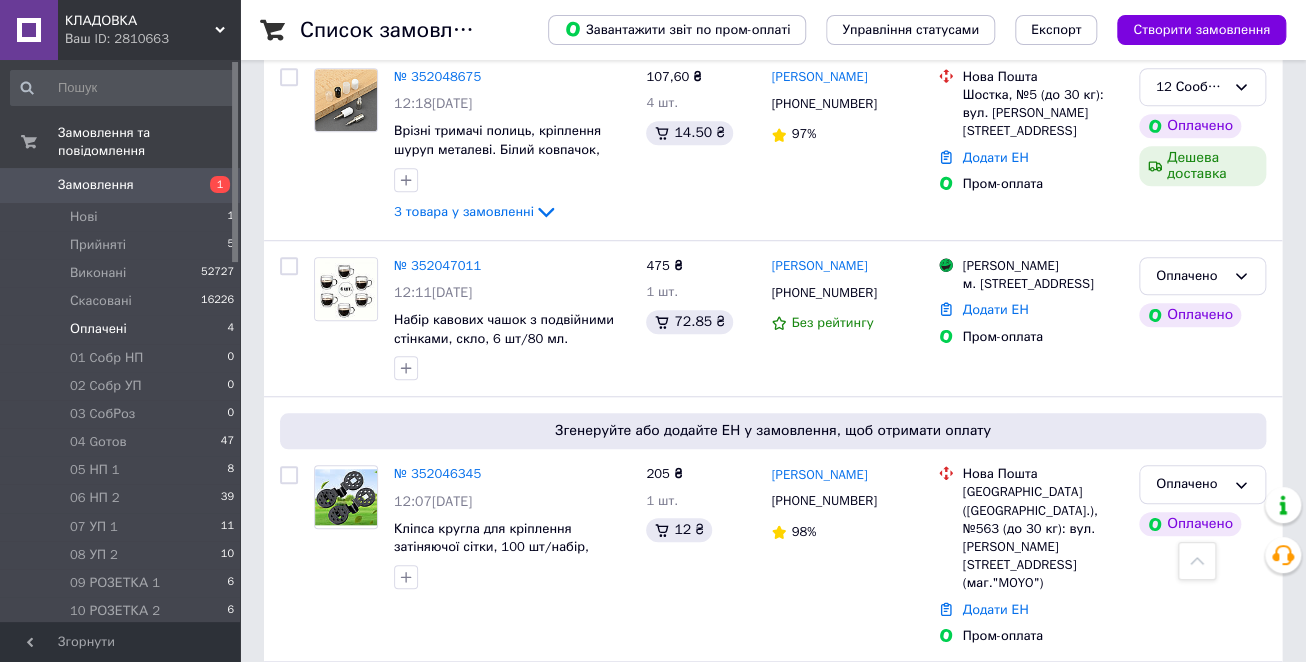 scroll, scrollTop: 560, scrollLeft: 0, axis: vertical 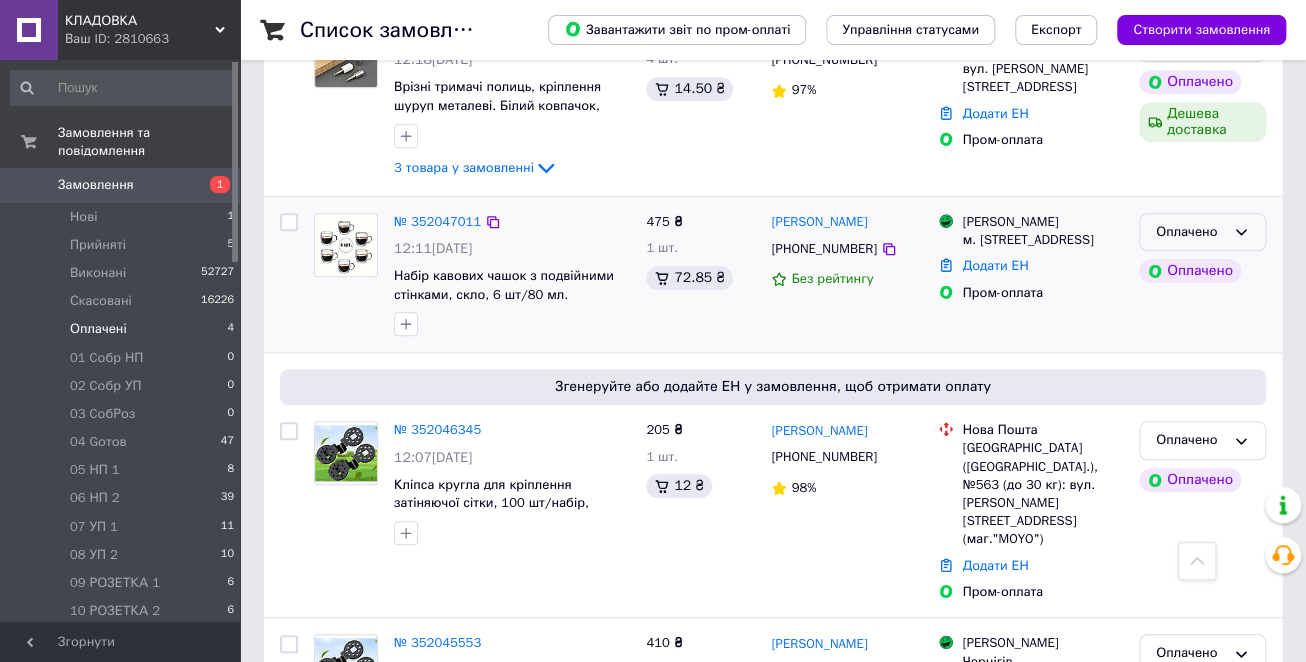 click on "Оплачено" at bounding box center (1202, 232) 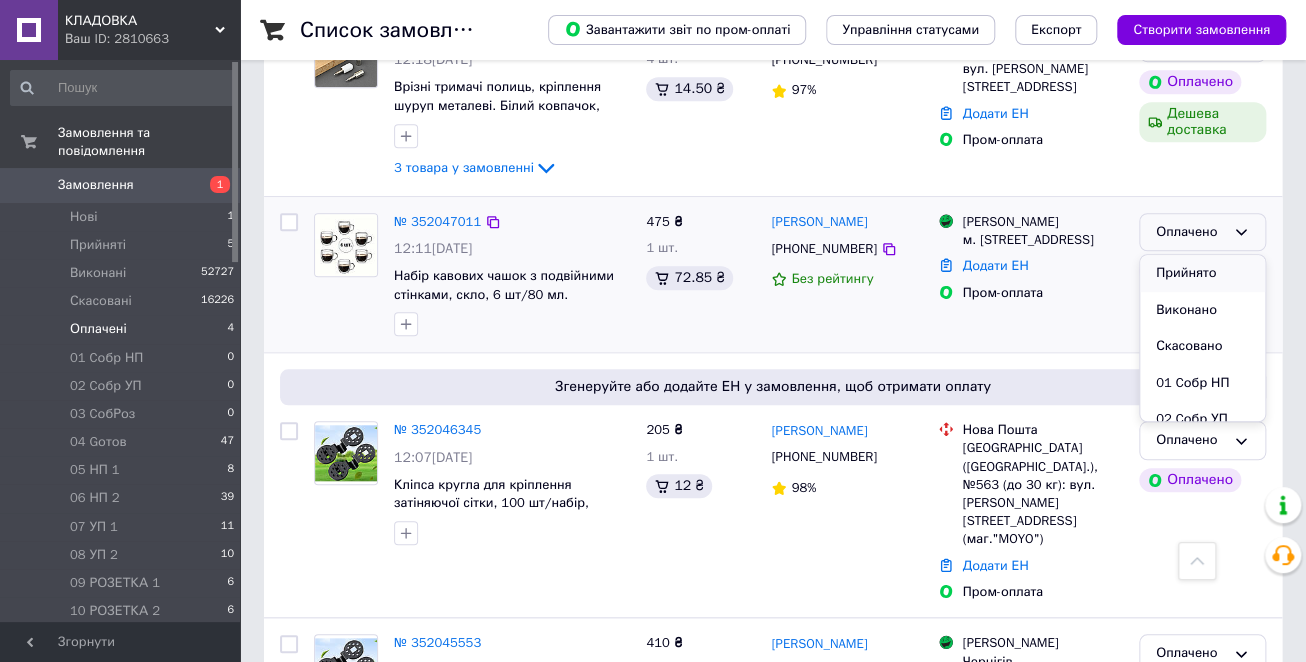 click on "Прийнято" at bounding box center [1202, 273] 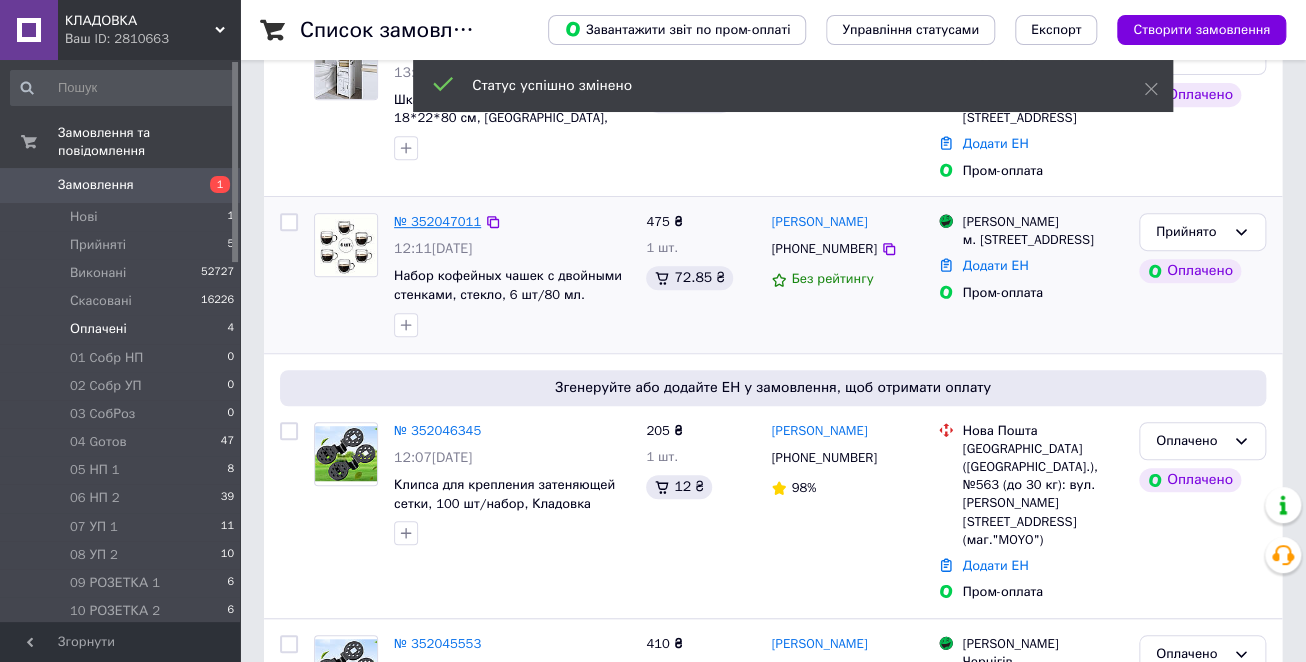 click on "№ 352047011" at bounding box center [437, 221] 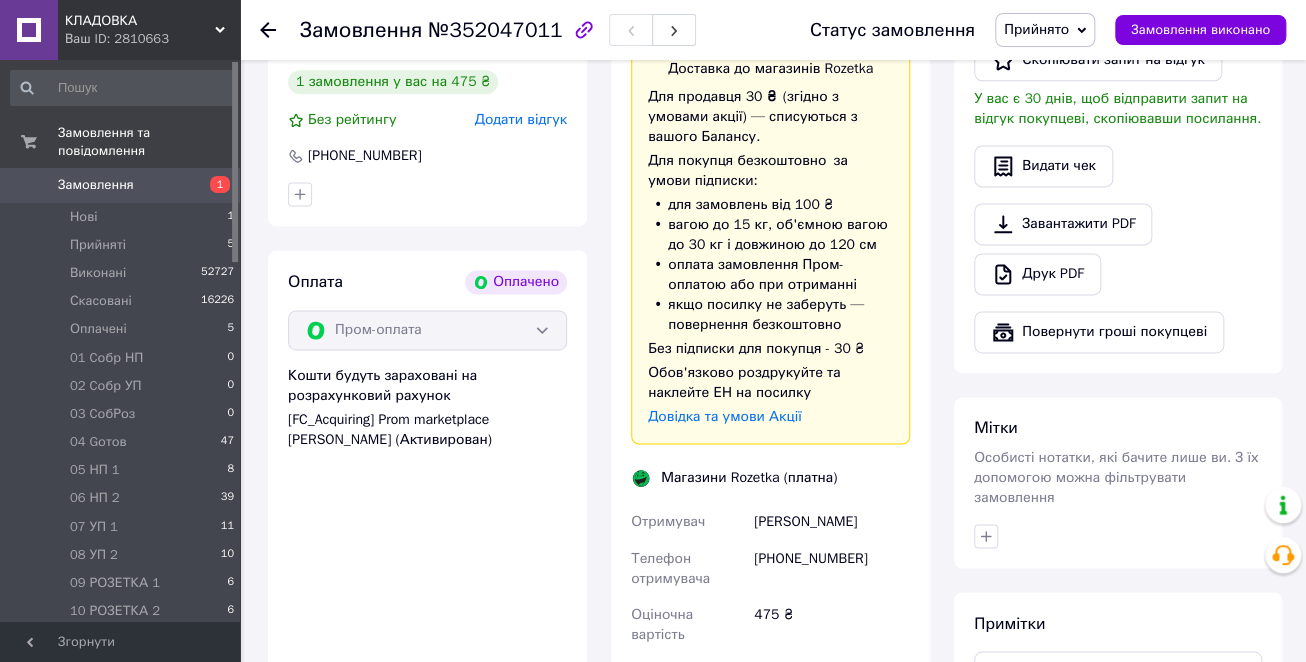 scroll, scrollTop: 1199, scrollLeft: 0, axis: vertical 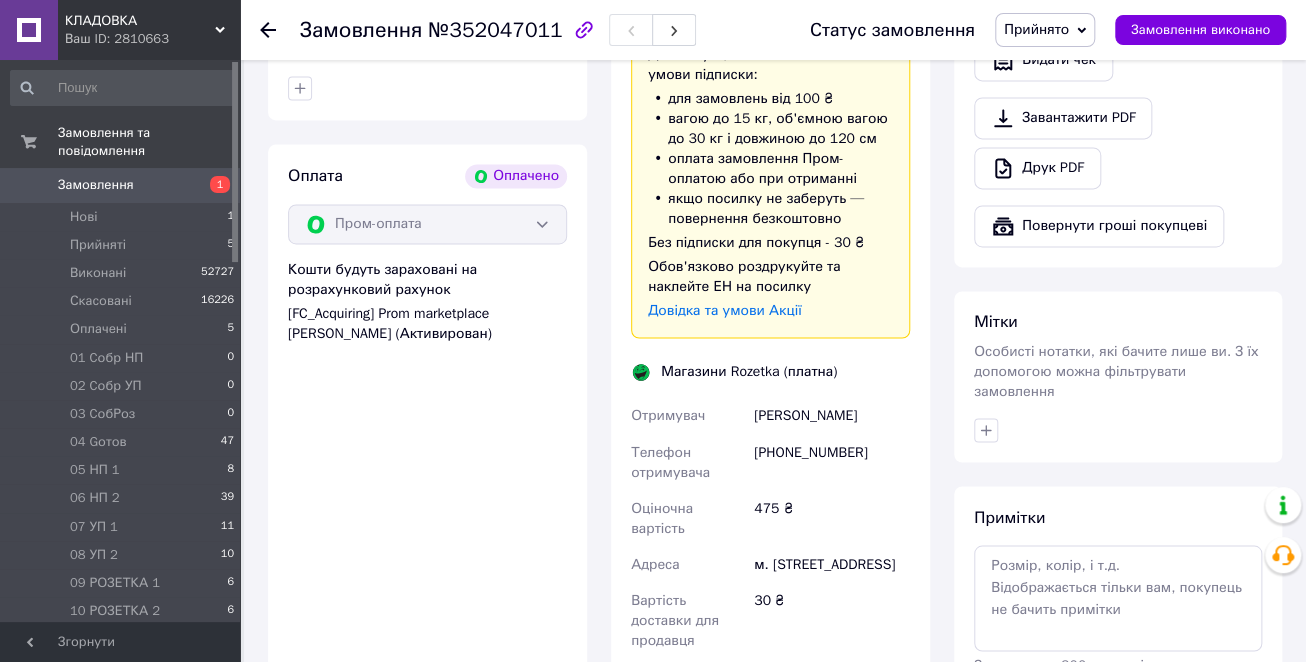 click 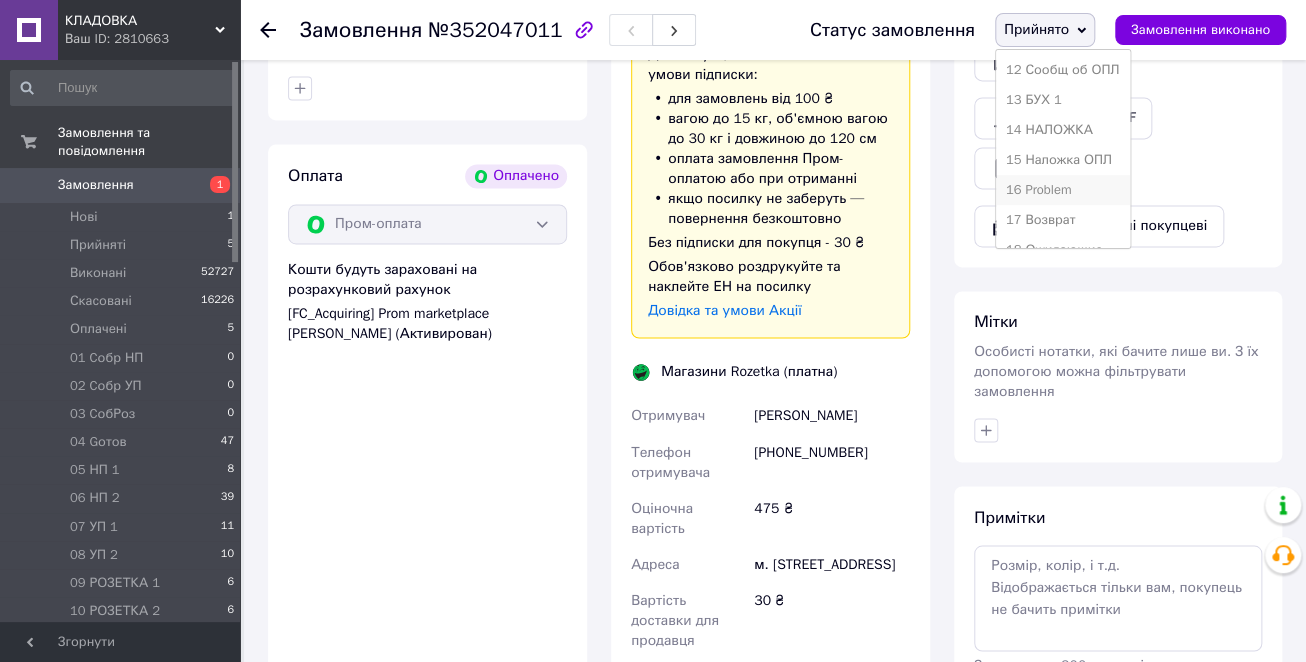 scroll, scrollTop: 320, scrollLeft: 0, axis: vertical 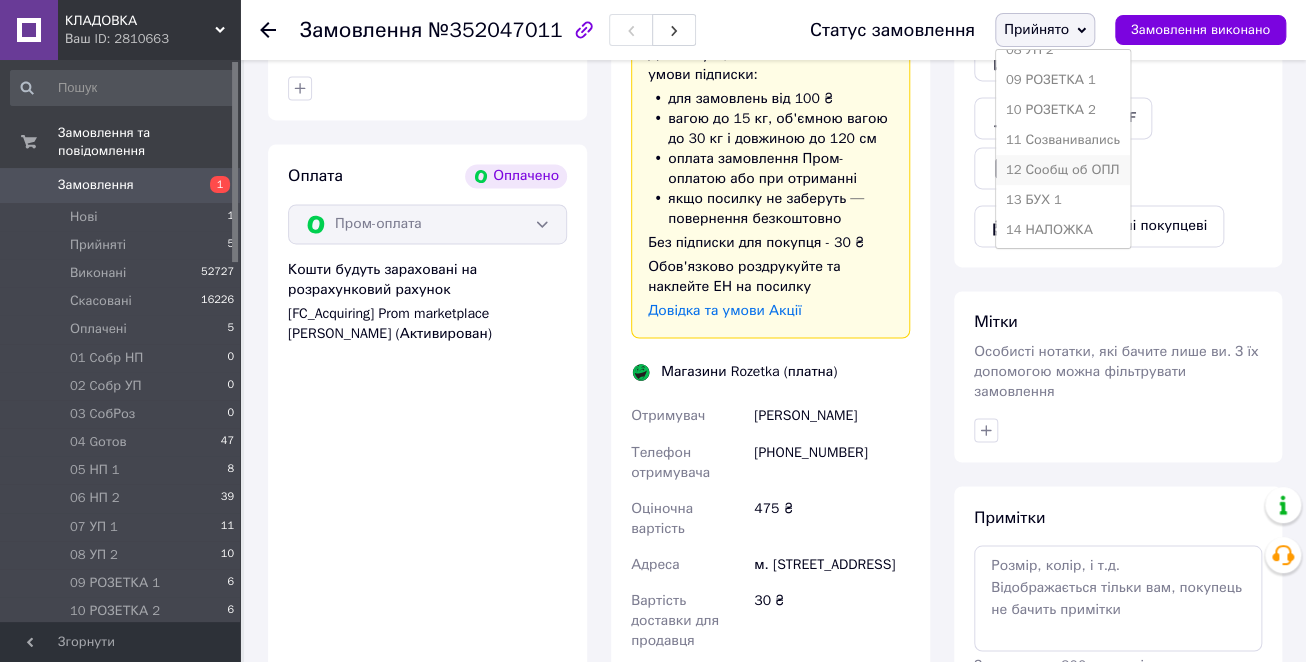click on "12 Сообщ об ОПЛ" at bounding box center [1063, 170] 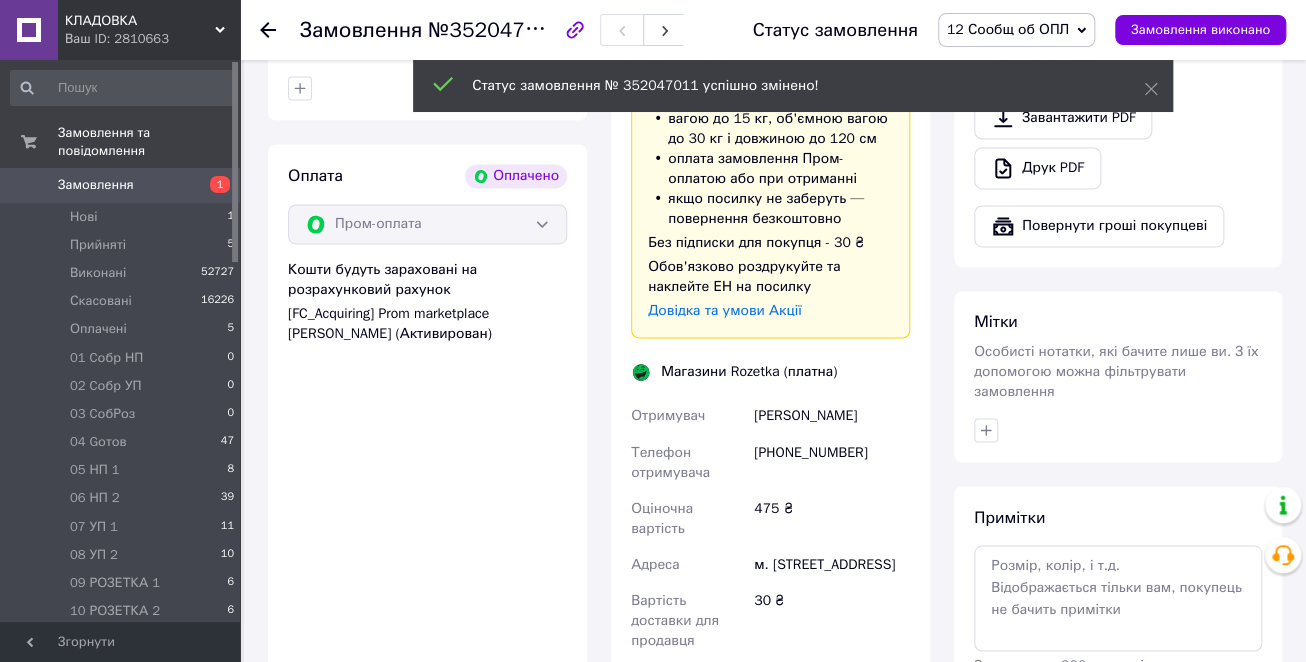 click 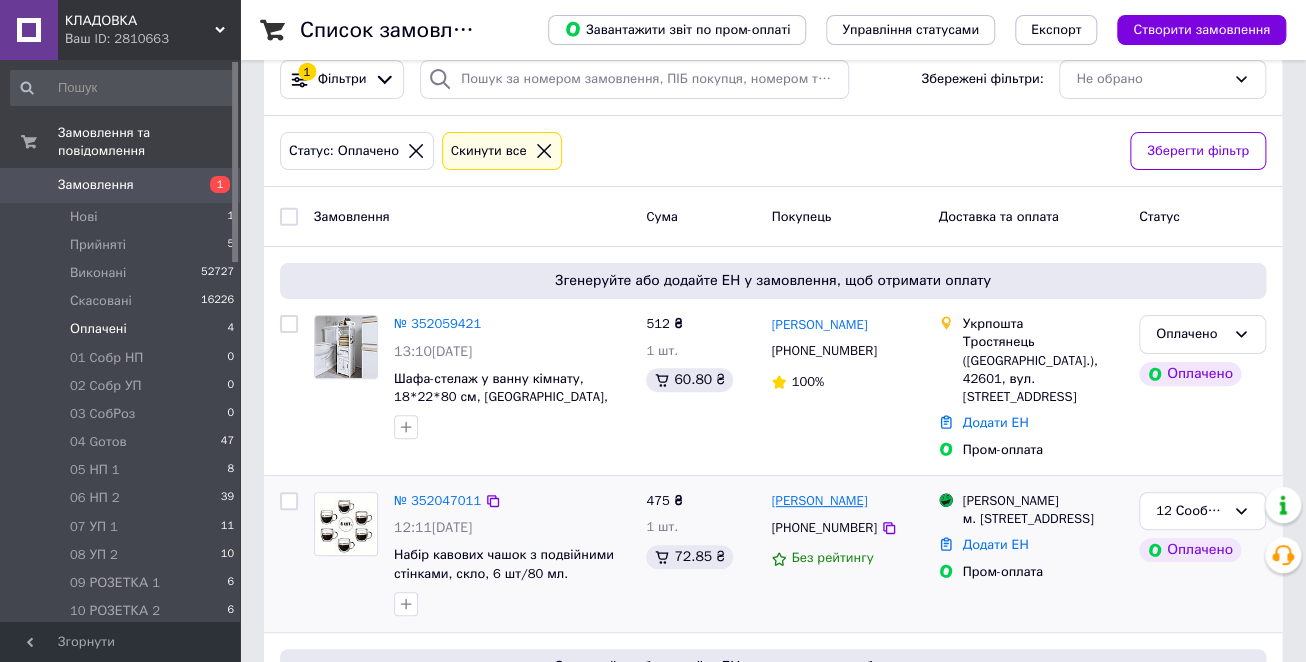 scroll, scrollTop: 80, scrollLeft: 0, axis: vertical 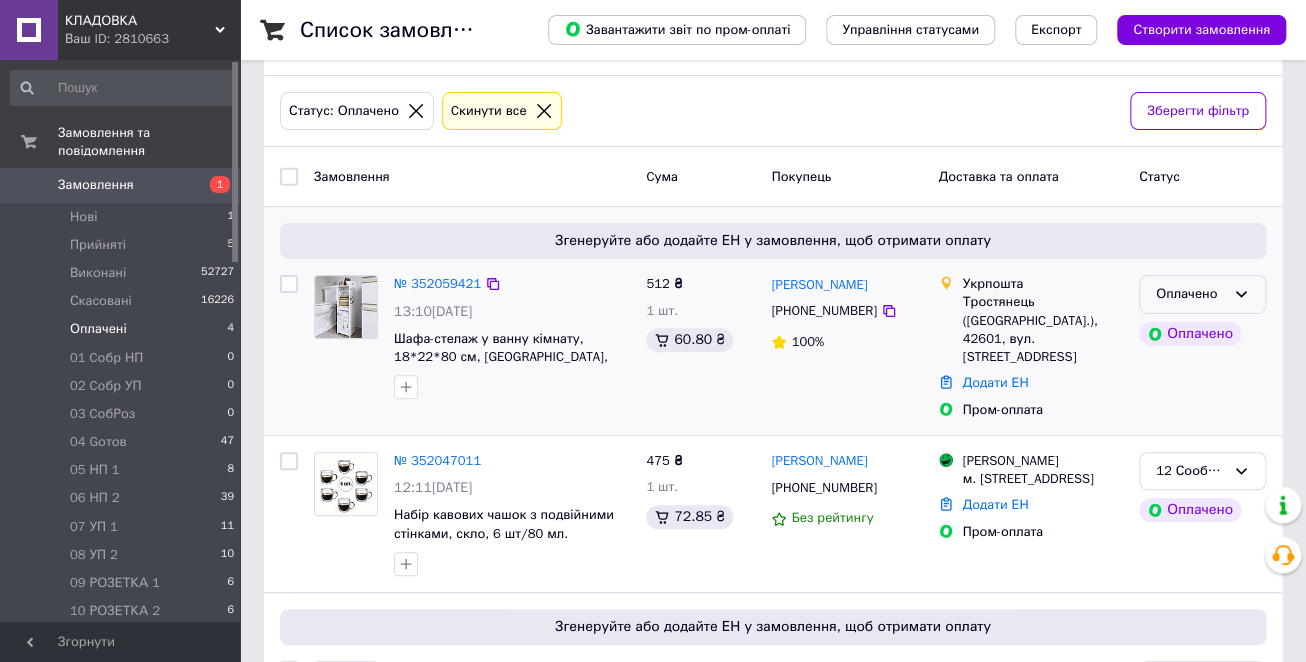 click 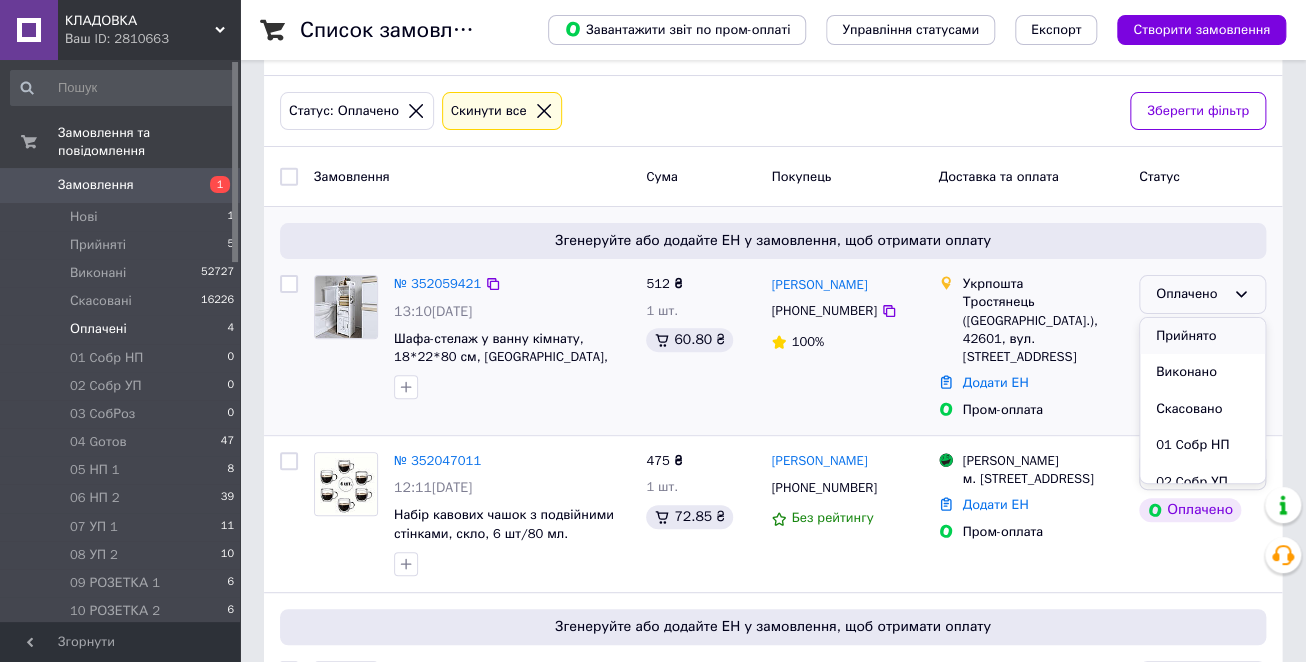 click on "Прийнято" at bounding box center (1202, 336) 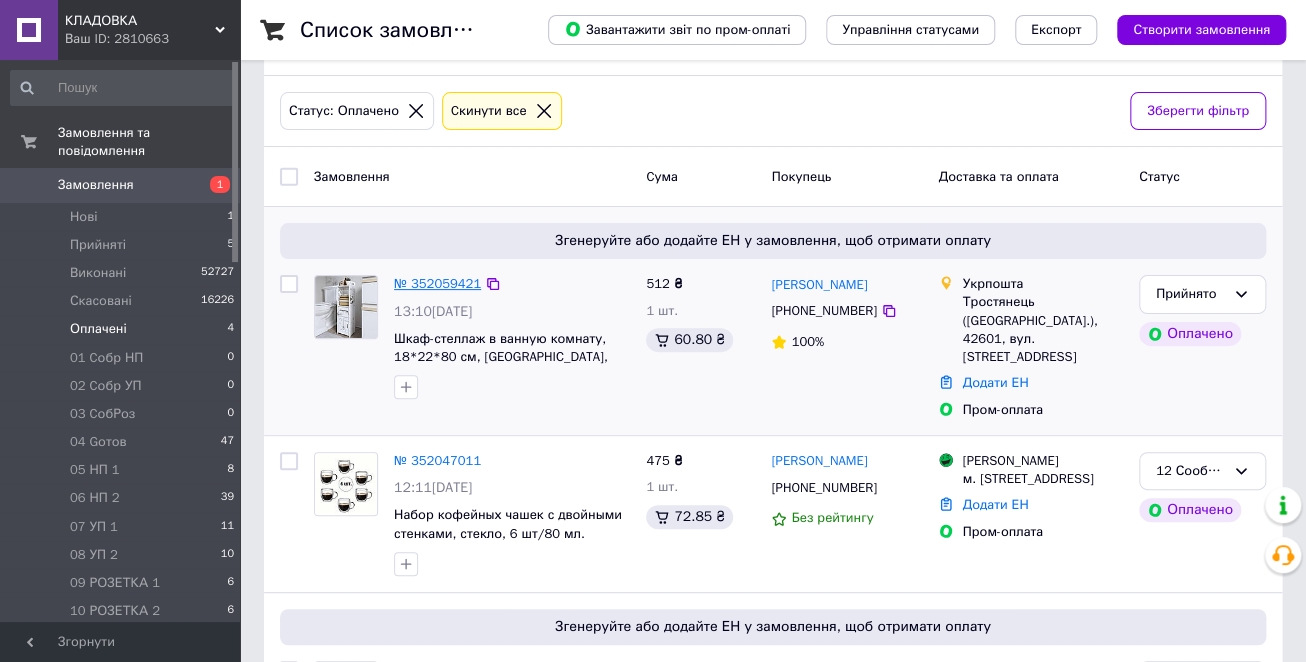 click on "№ 352059421" at bounding box center (437, 283) 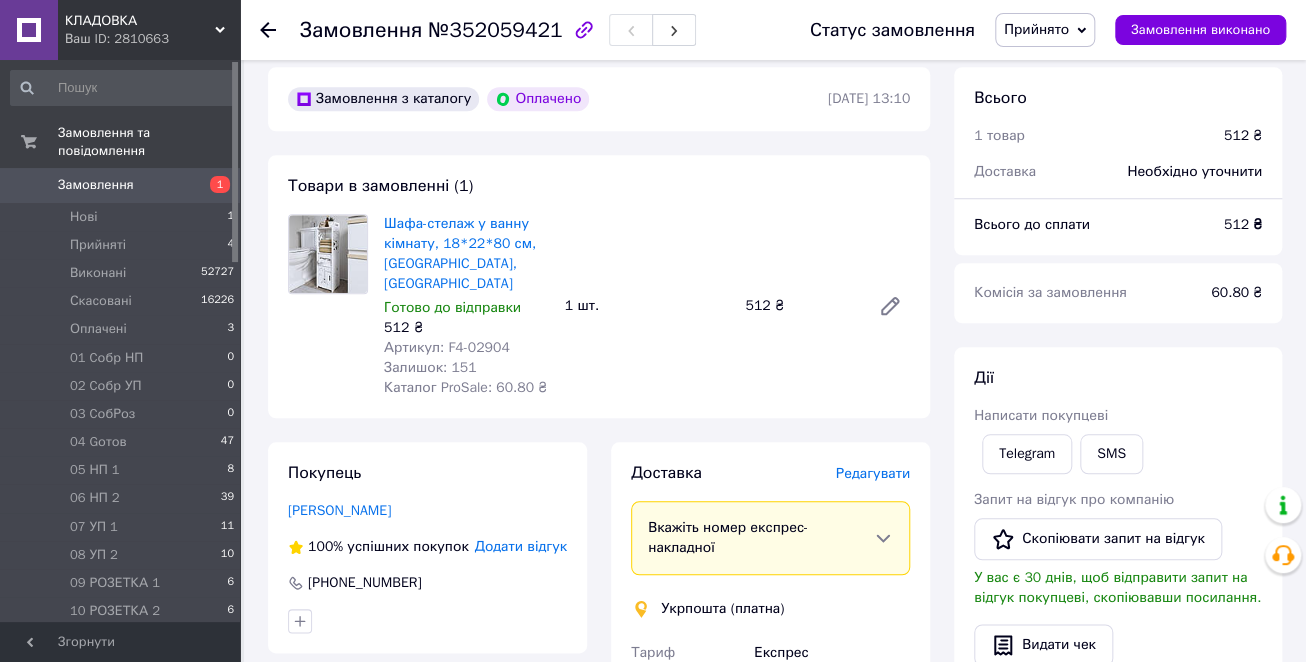 scroll, scrollTop: 880, scrollLeft: 0, axis: vertical 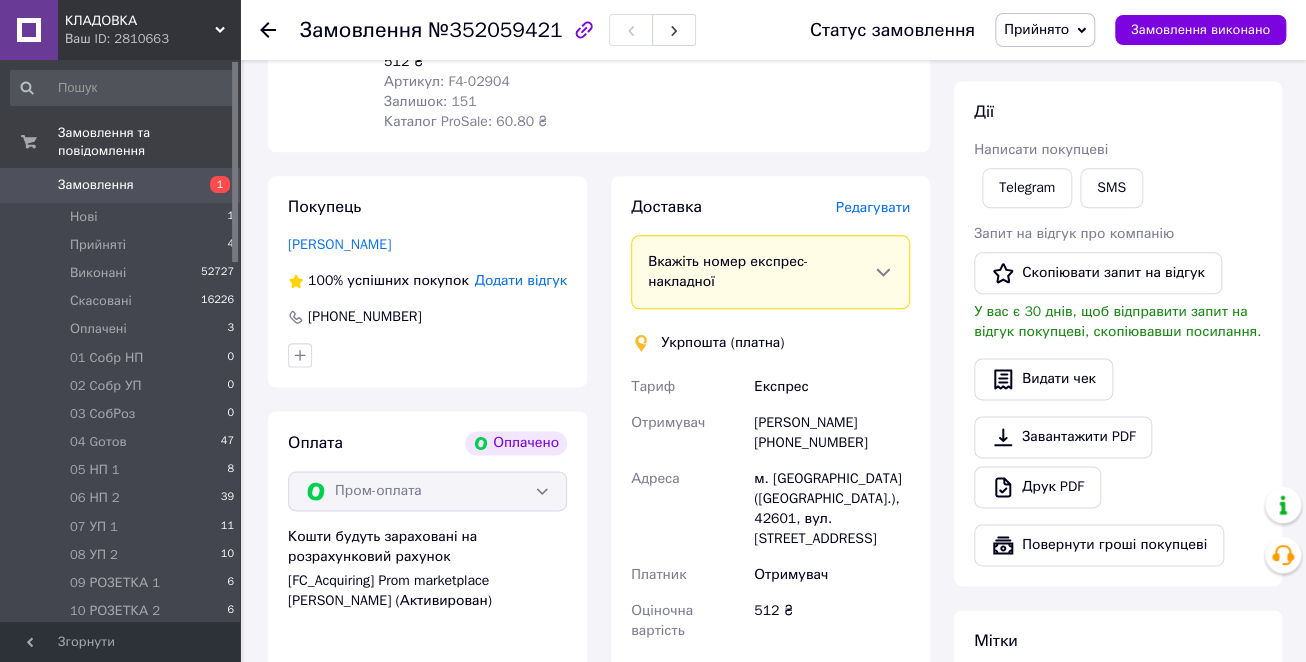 click on "Прийнято" at bounding box center [1045, 30] 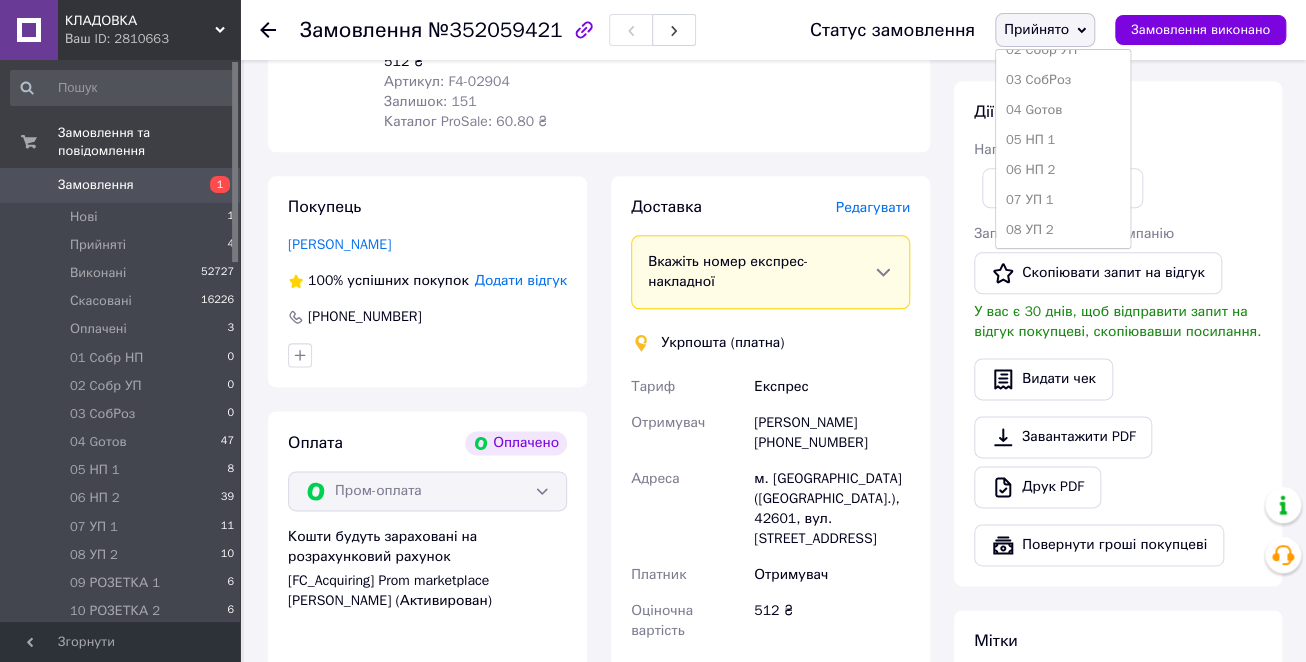 scroll, scrollTop: 400, scrollLeft: 0, axis: vertical 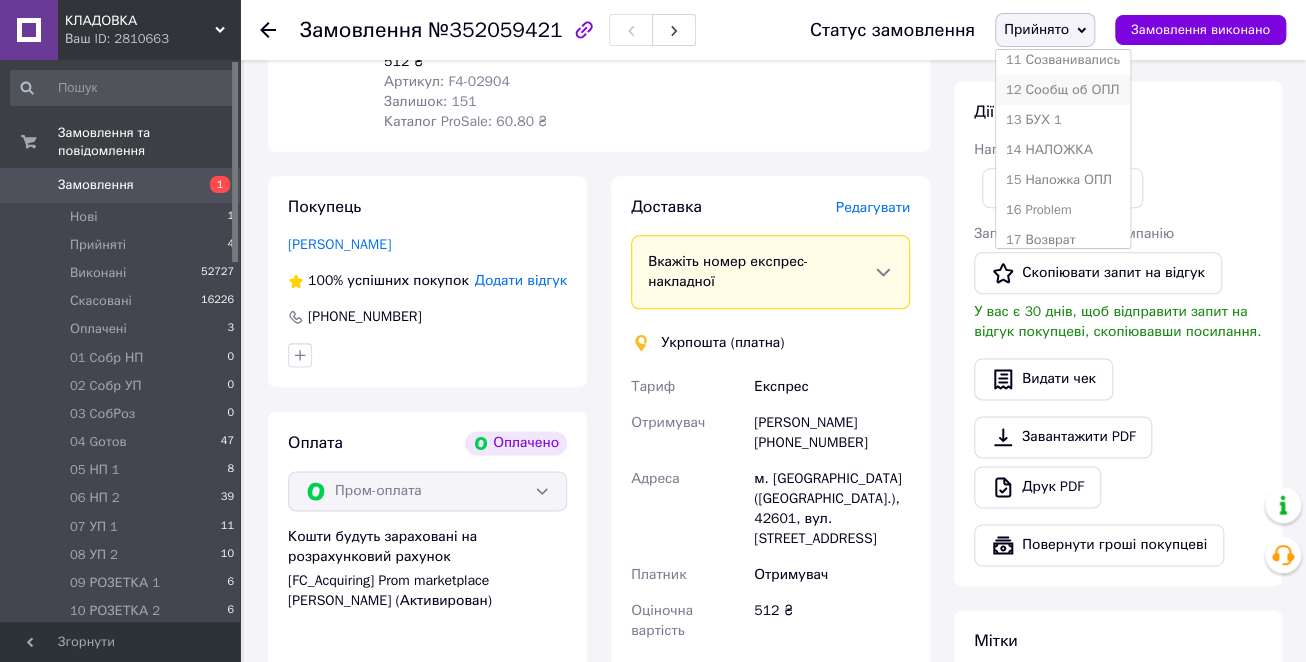 click on "12 Сообщ об ОПЛ" at bounding box center (1063, 90) 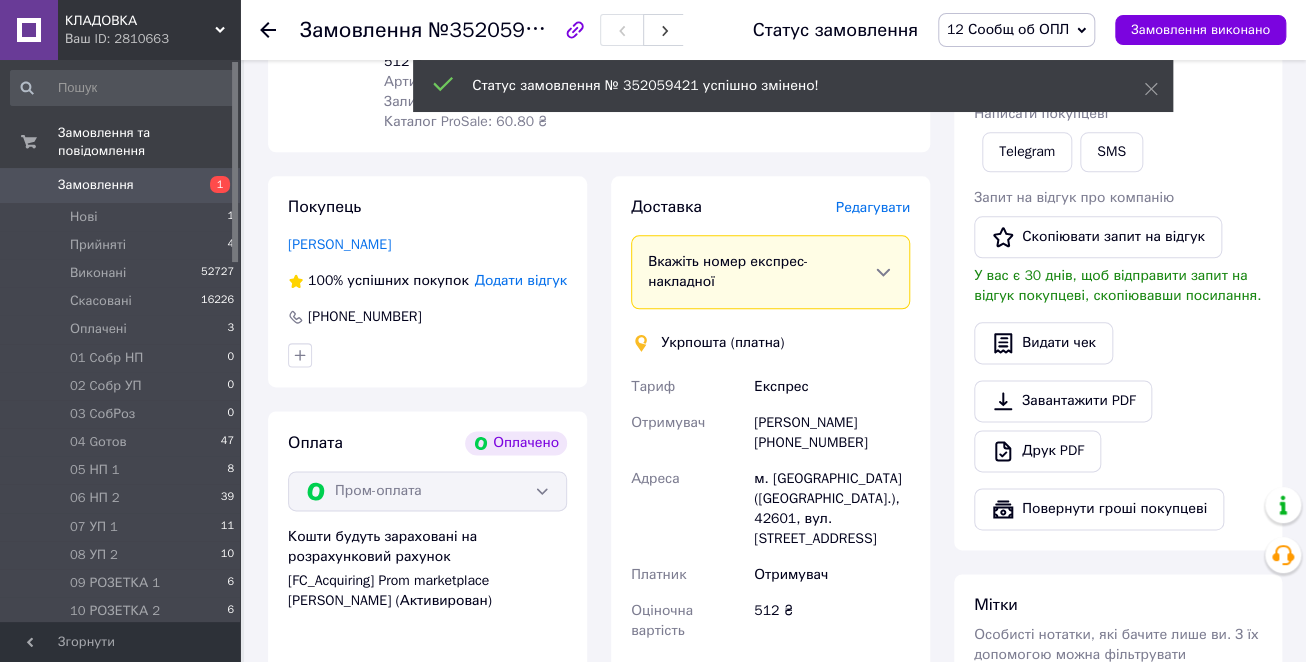 click 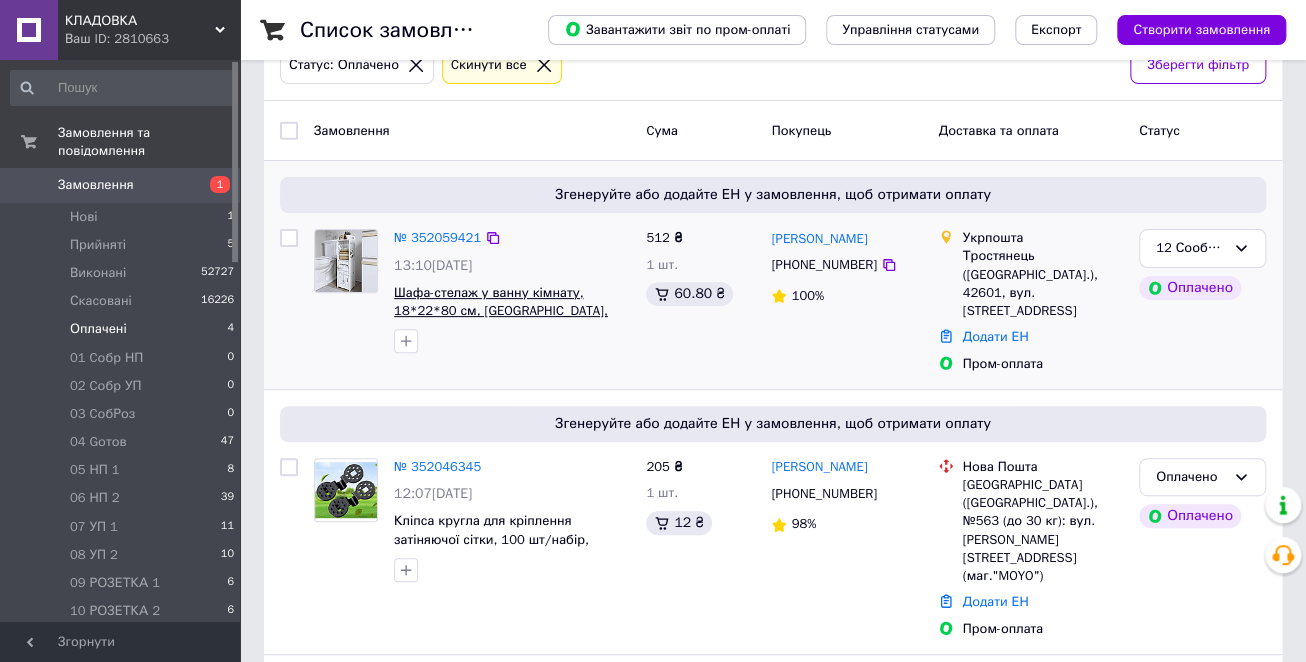 scroll, scrollTop: 240, scrollLeft: 0, axis: vertical 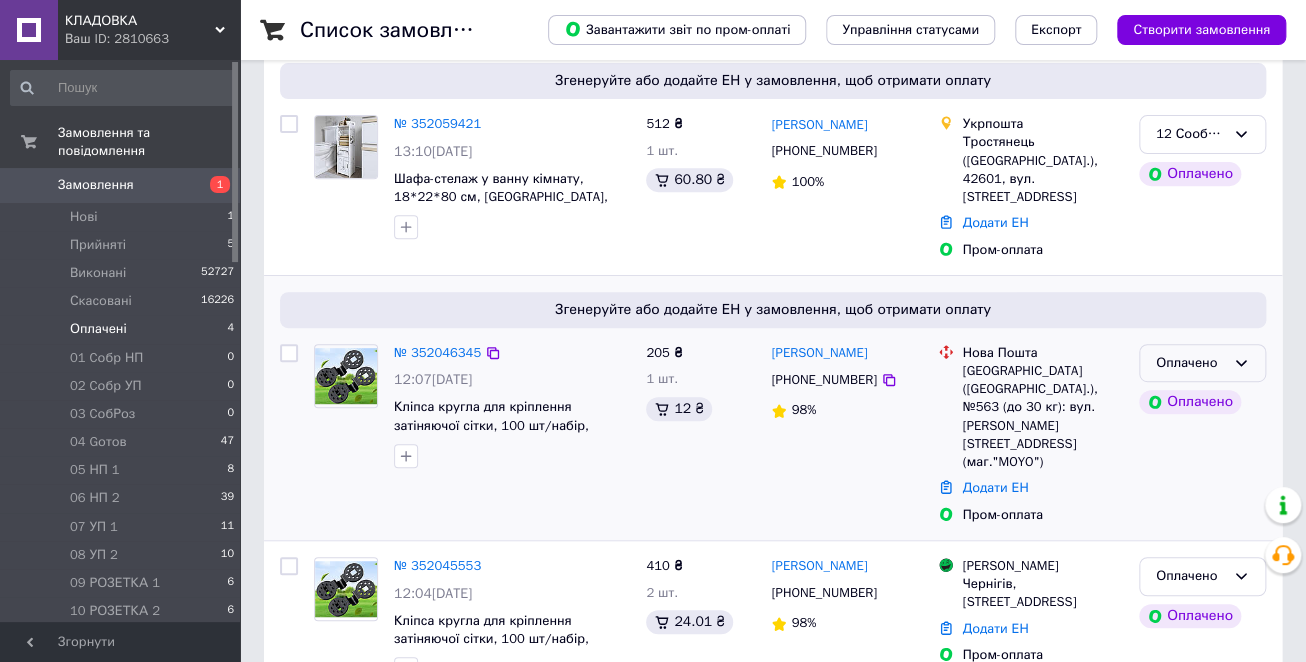 click 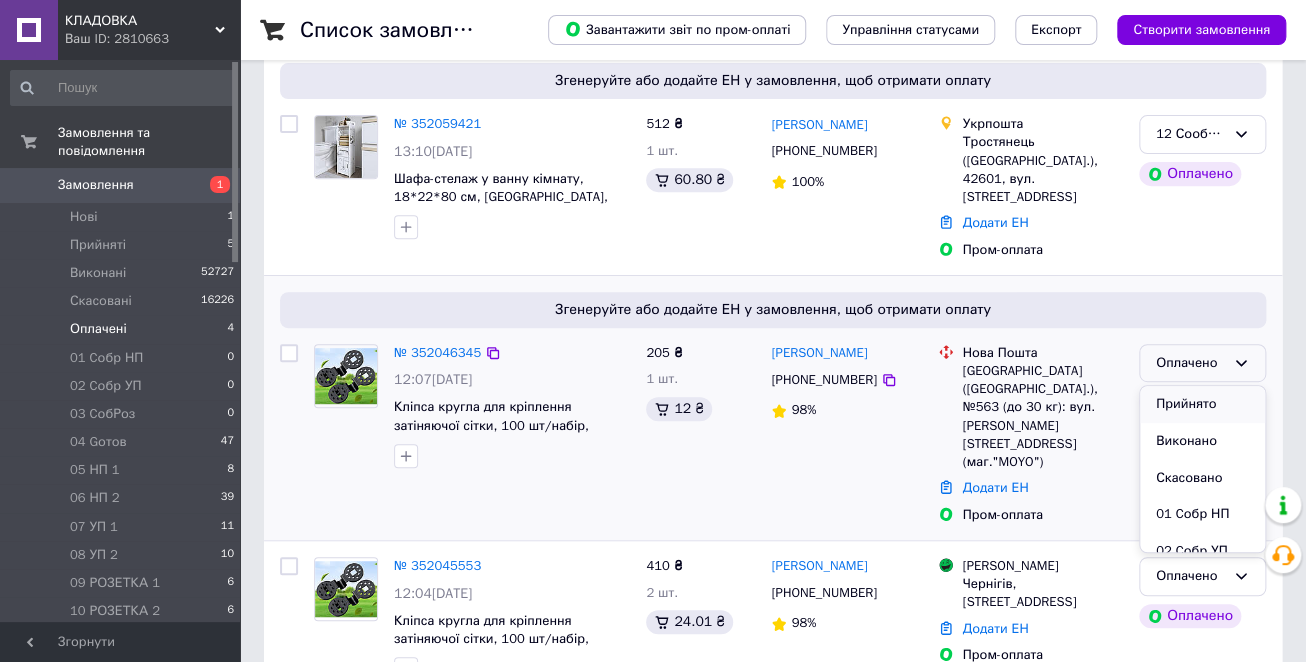 click on "Прийнято" at bounding box center (1202, 404) 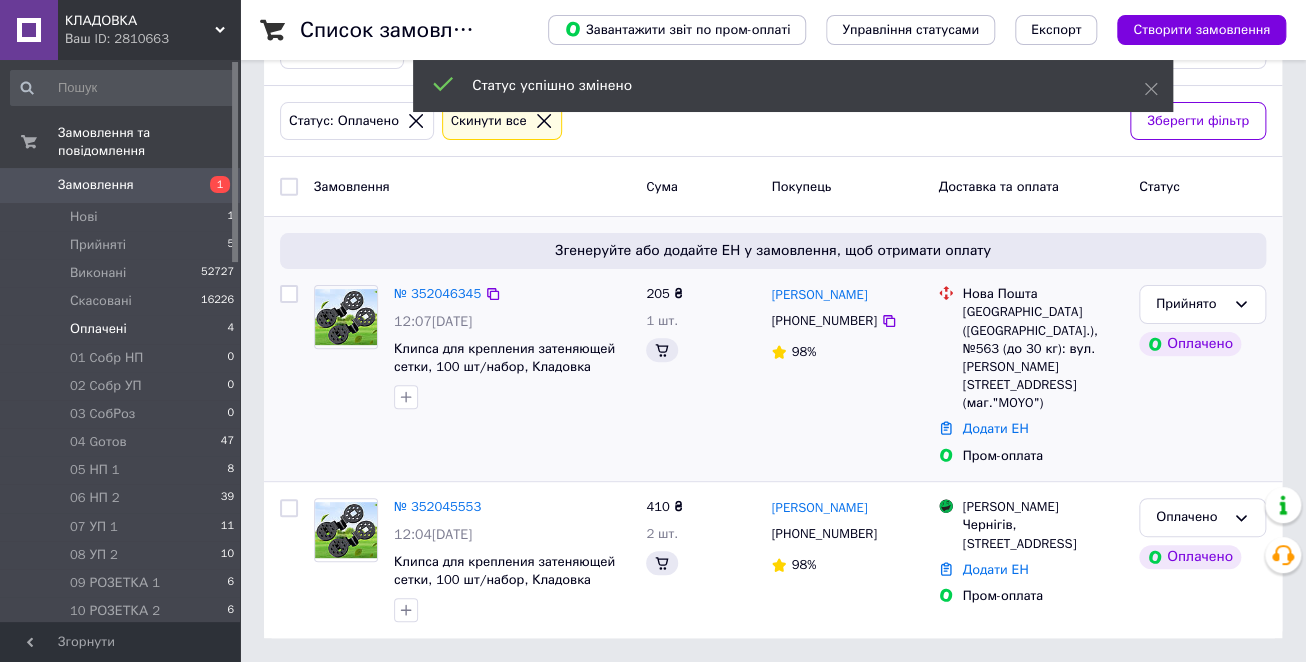 scroll, scrollTop: 32, scrollLeft: 0, axis: vertical 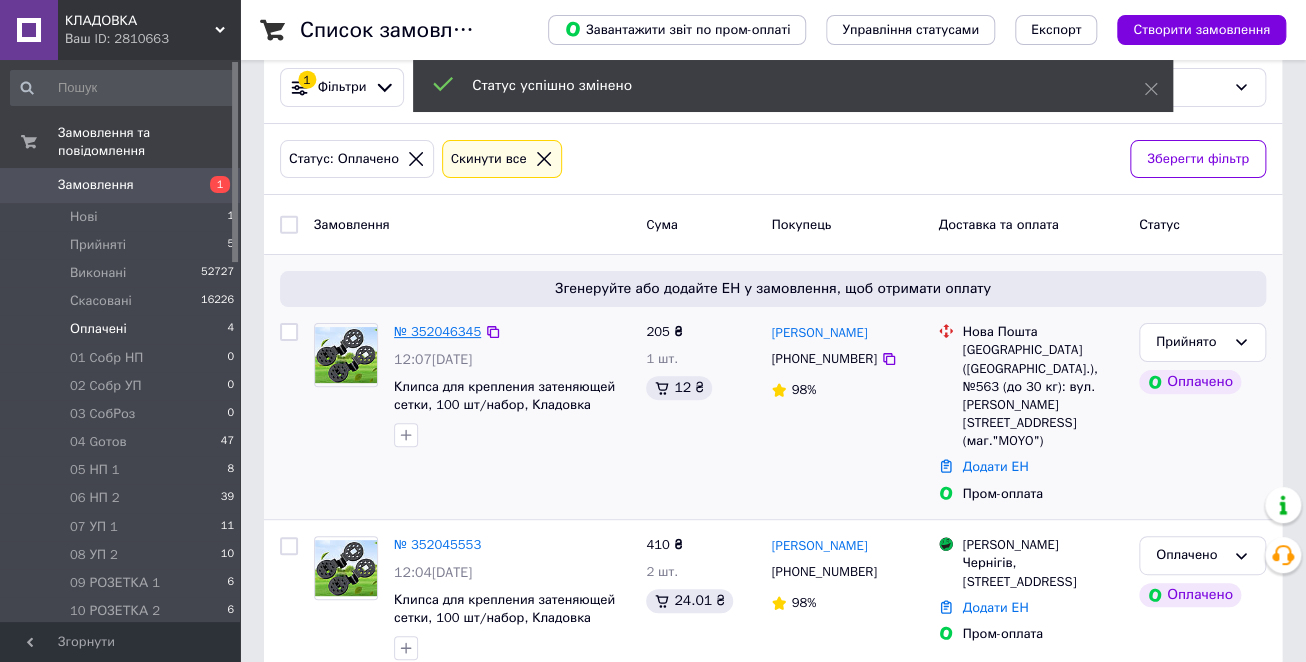 click on "№ 352046345" at bounding box center [437, 331] 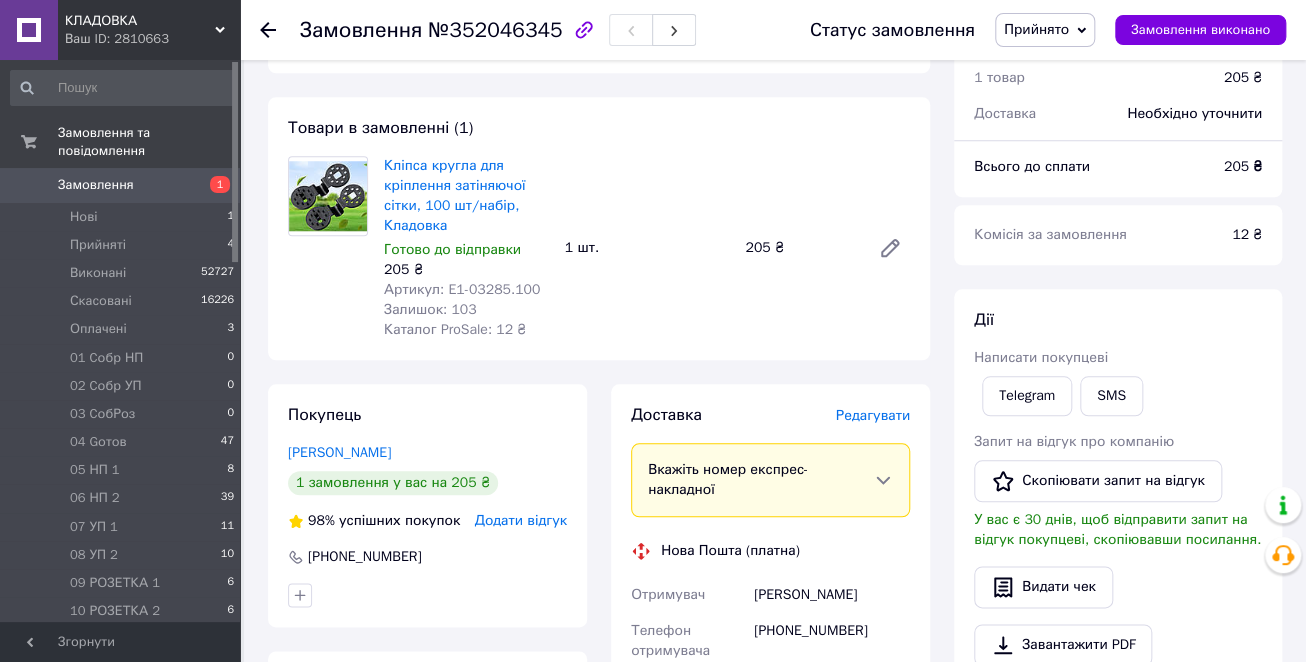 scroll, scrollTop: 1152, scrollLeft: 0, axis: vertical 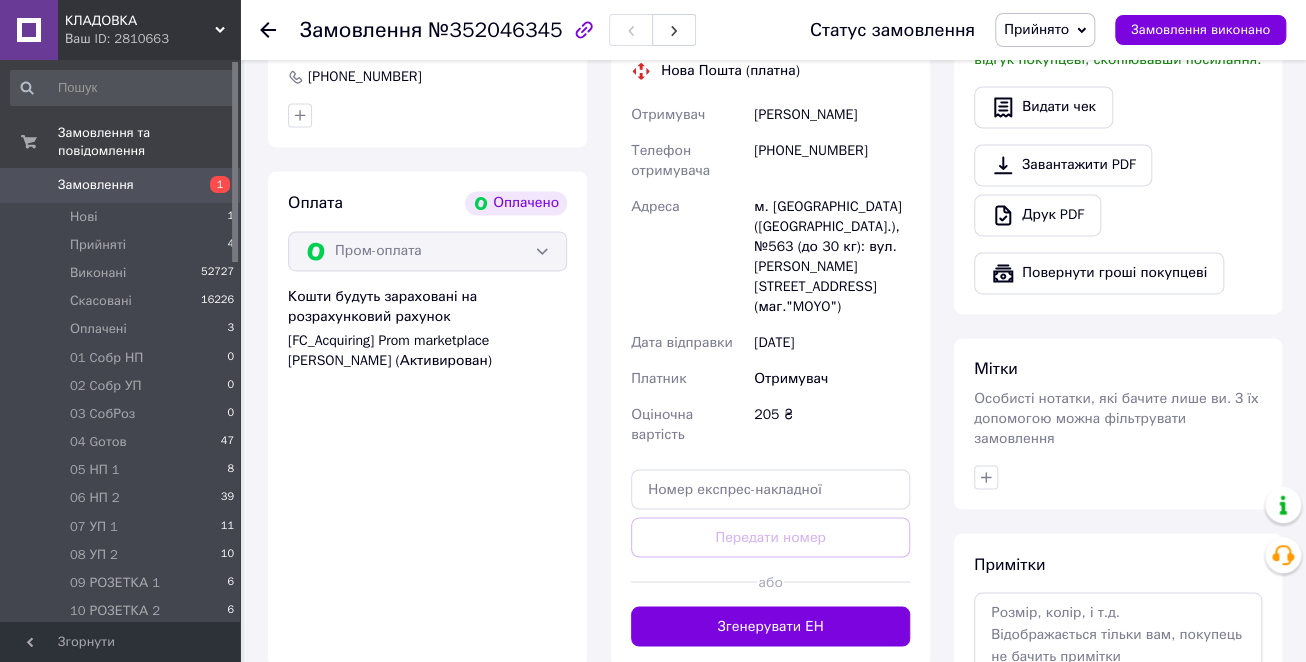 click on "Прийнято" at bounding box center (1045, 30) 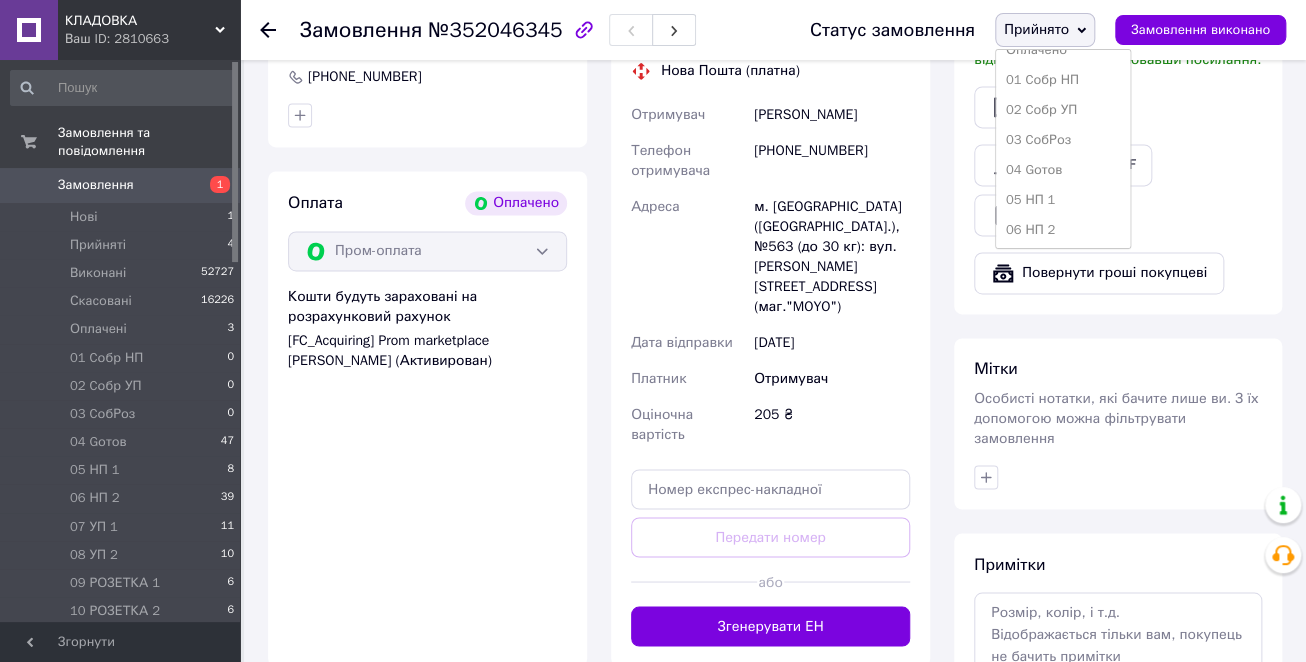 scroll, scrollTop: 320, scrollLeft: 0, axis: vertical 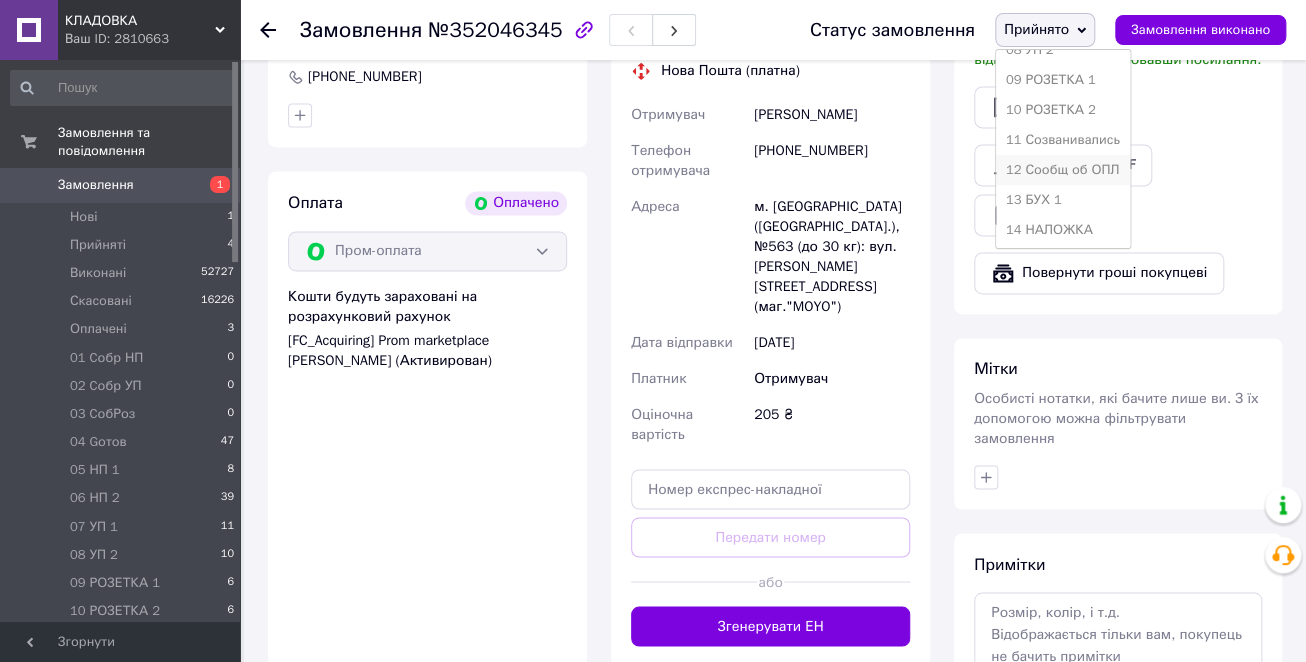 click on "12 Сообщ об ОПЛ" at bounding box center [1063, 170] 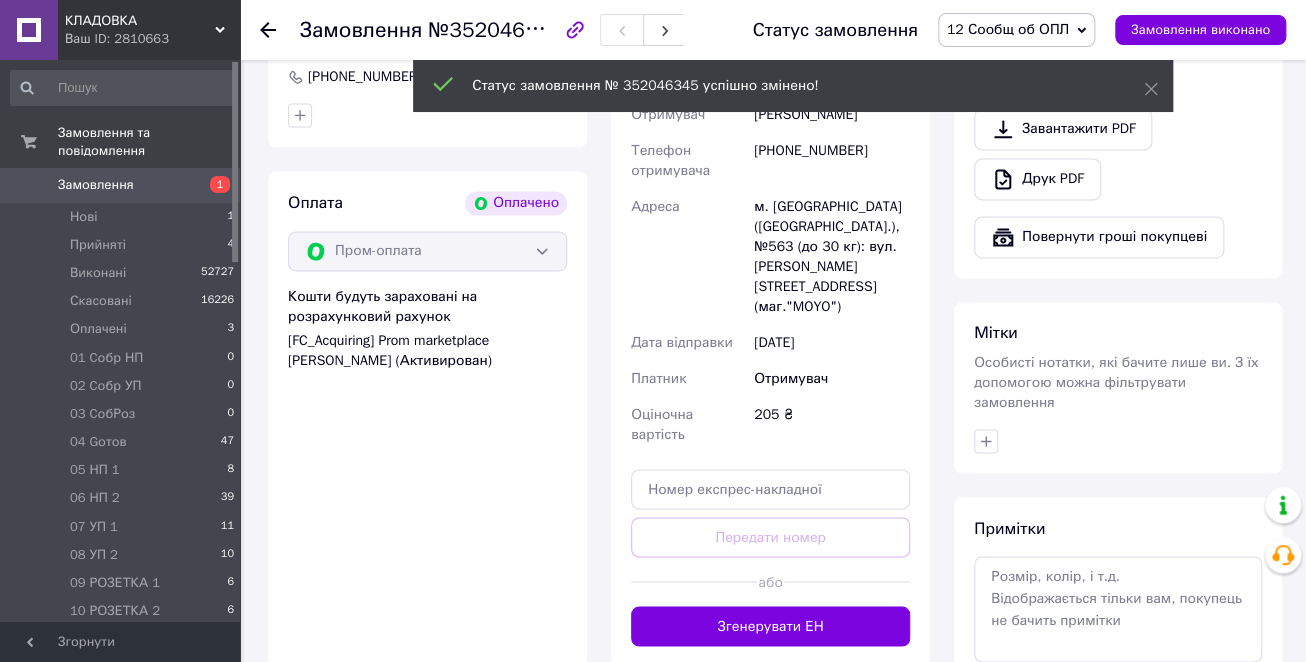 click 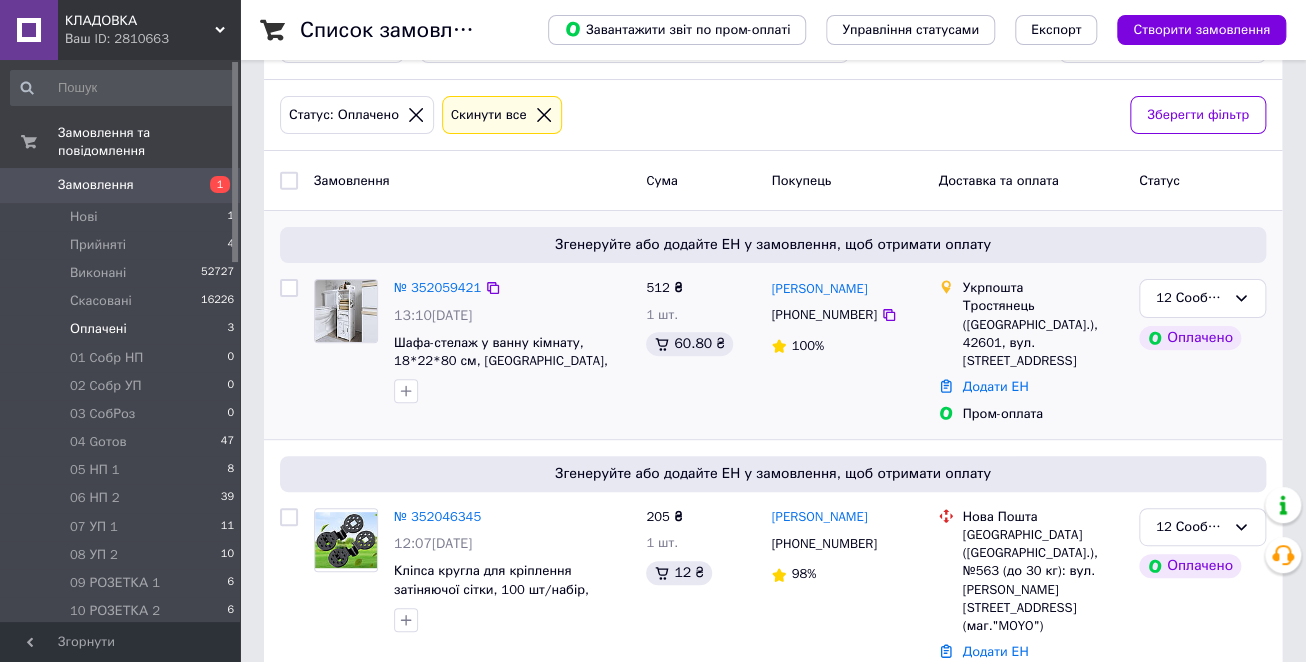 scroll, scrollTop: 240, scrollLeft: 0, axis: vertical 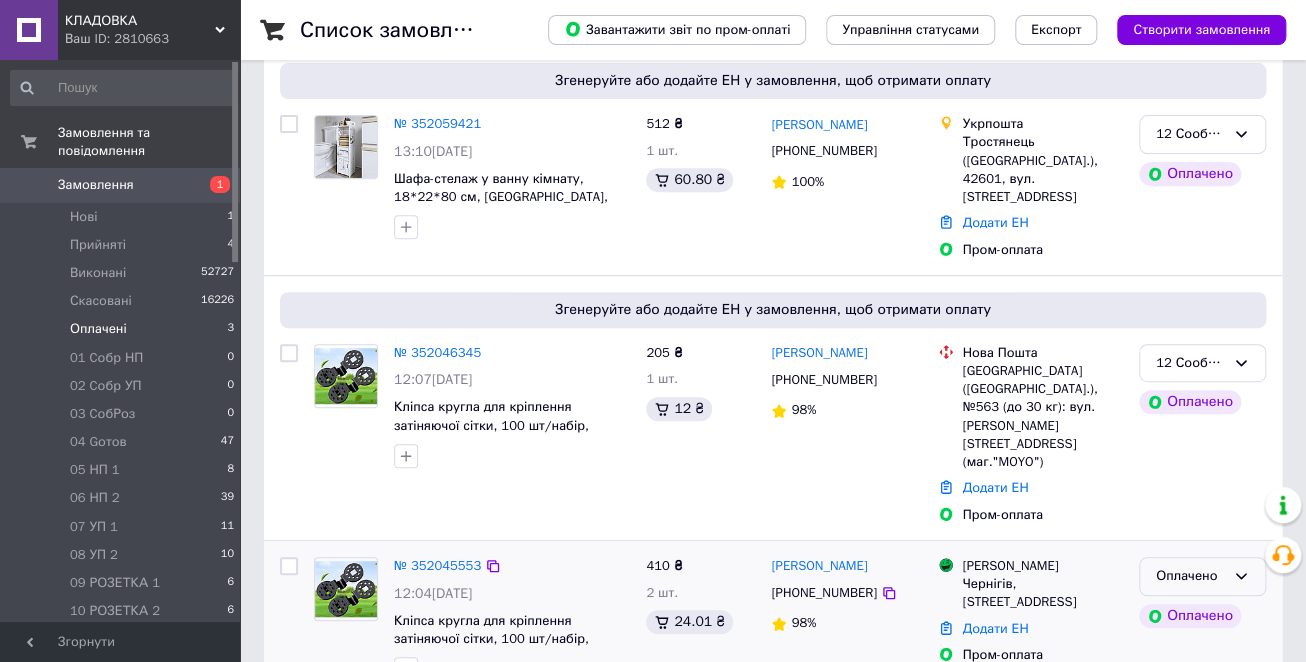 click 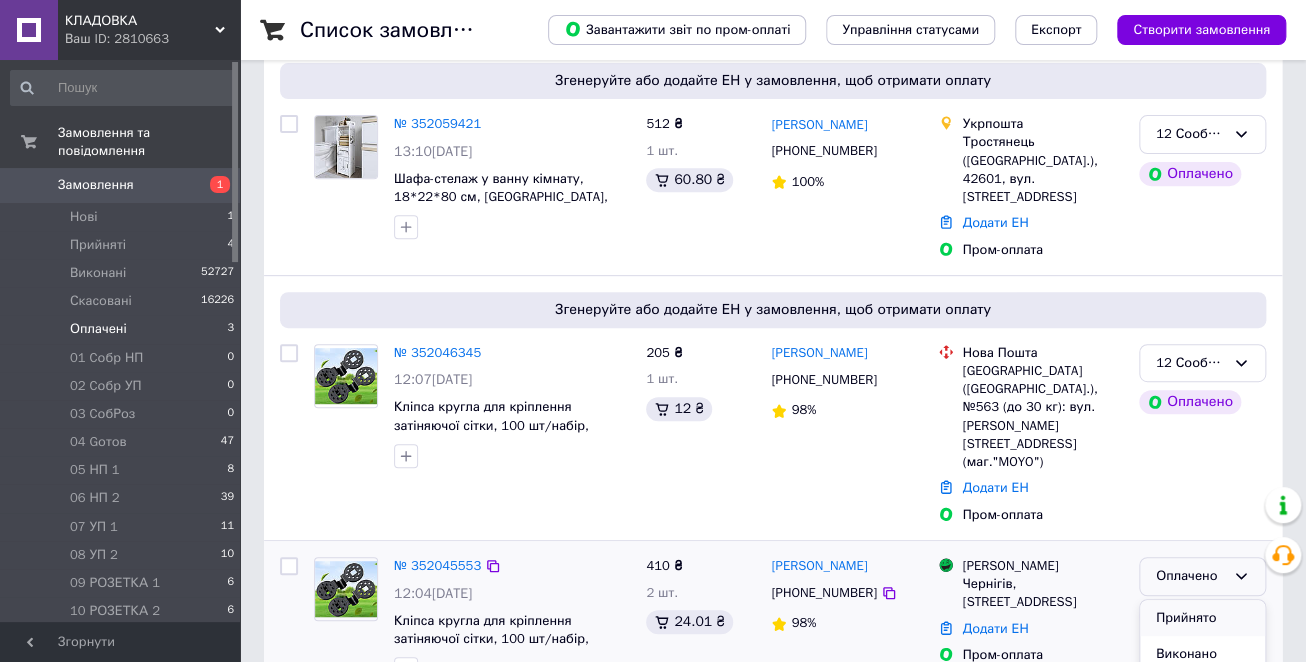 click on "Прийнято" at bounding box center [1202, 618] 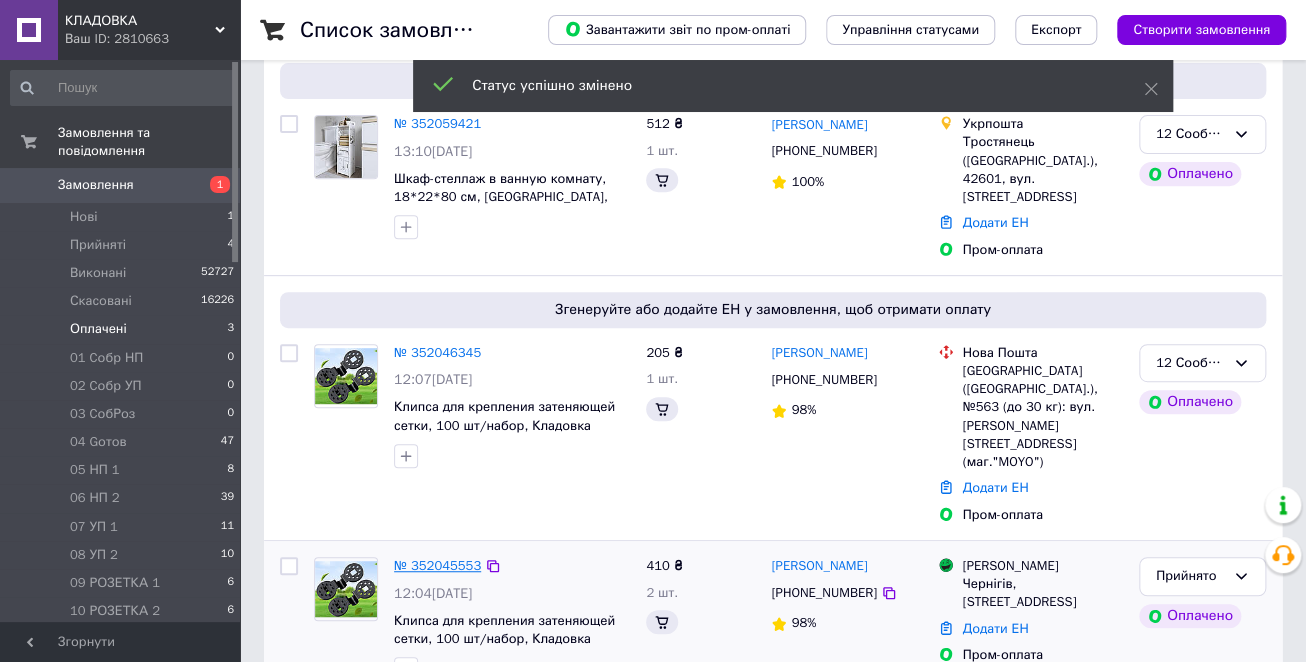 click on "№ 352045553" at bounding box center (437, 565) 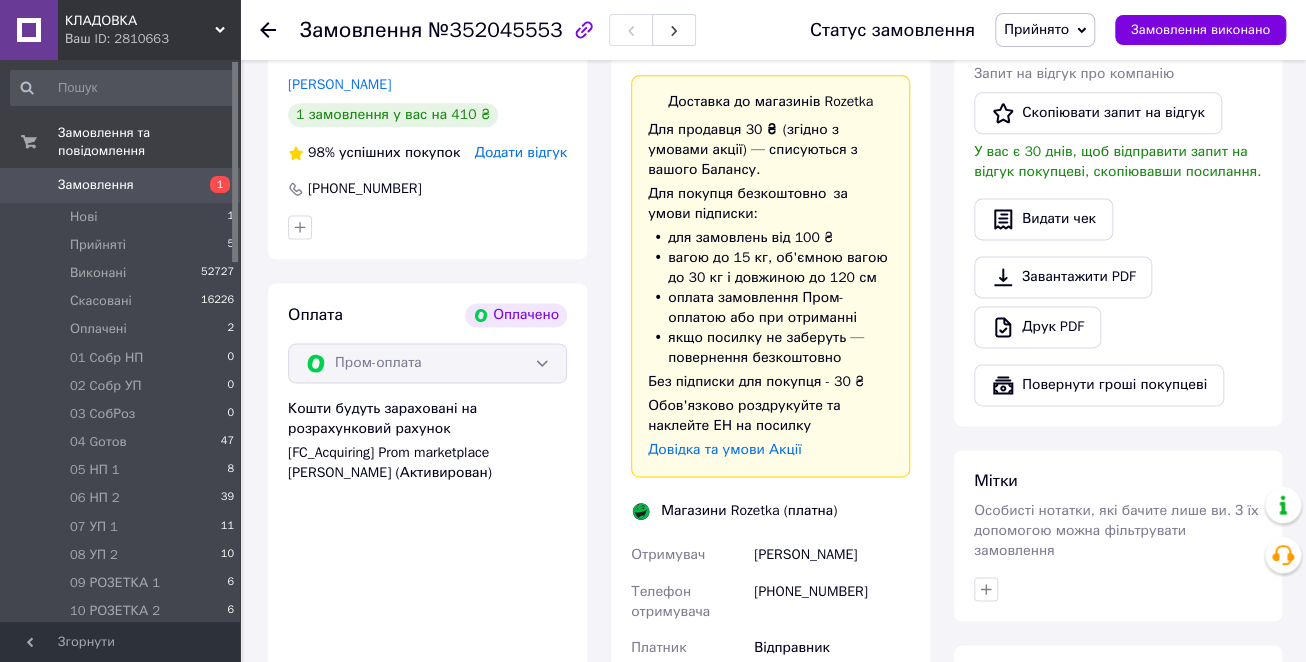 scroll, scrollTop: 1280, scrollLeft: 0, axis: vertical 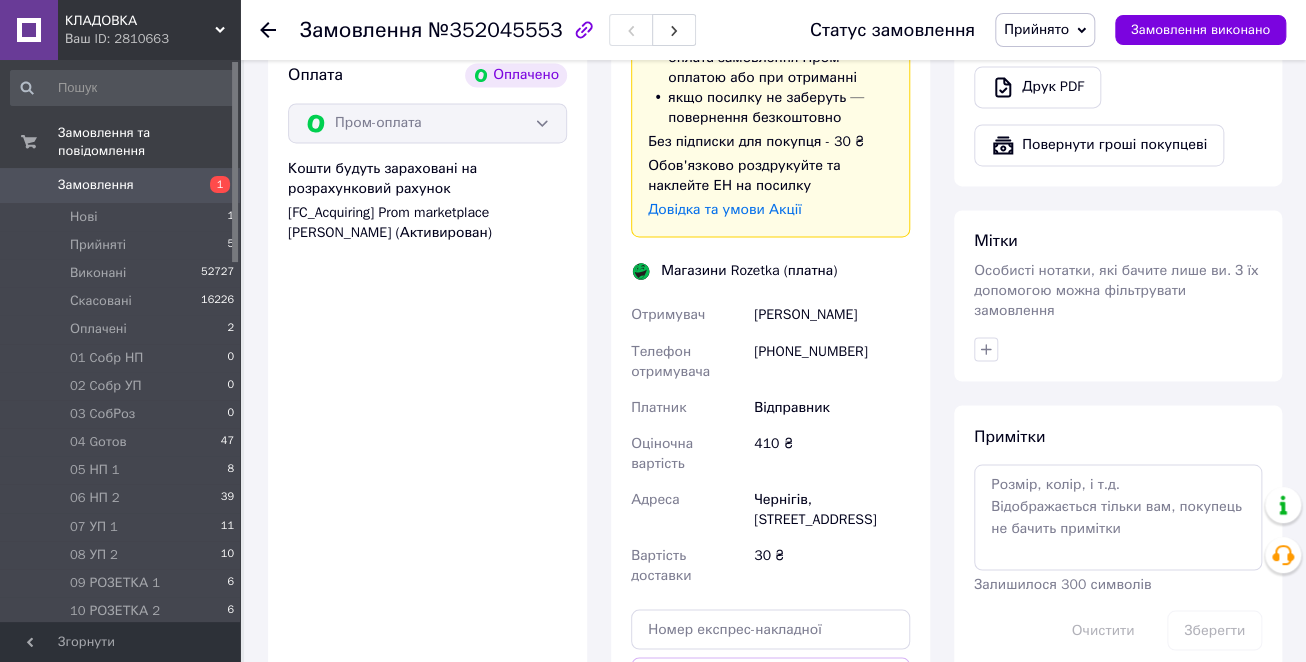click 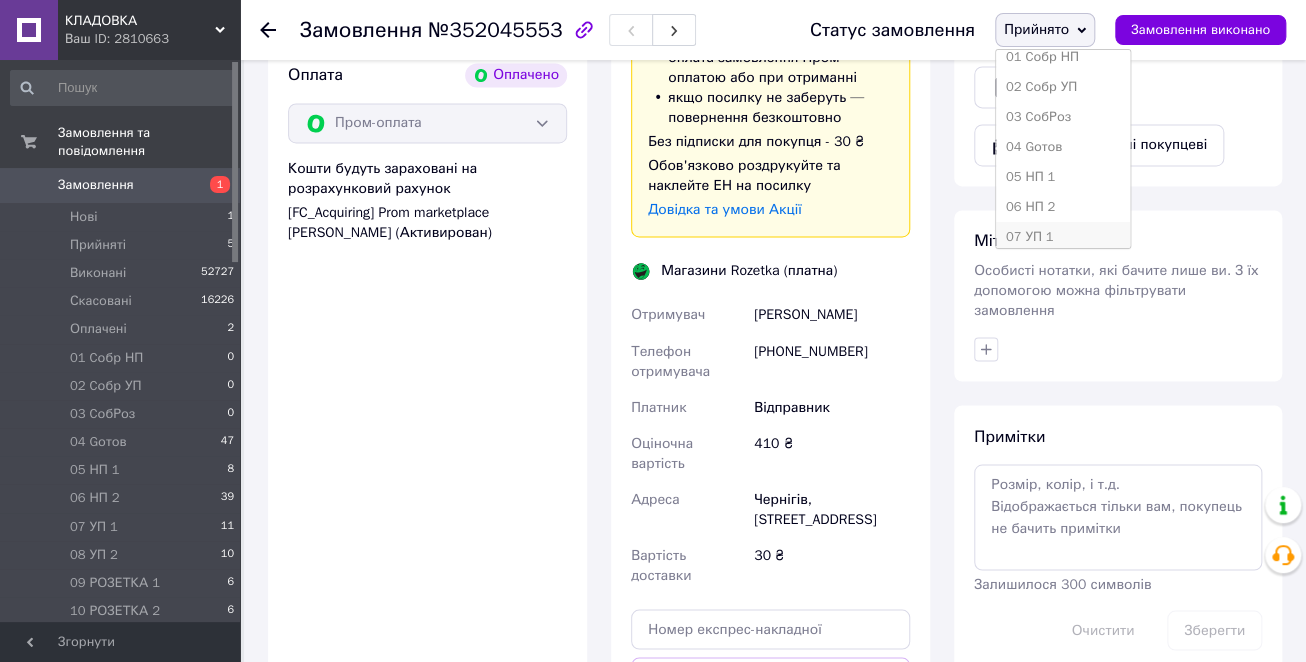 scroll, scrollTop: 400, scrollLeft: 0, axis: vertical 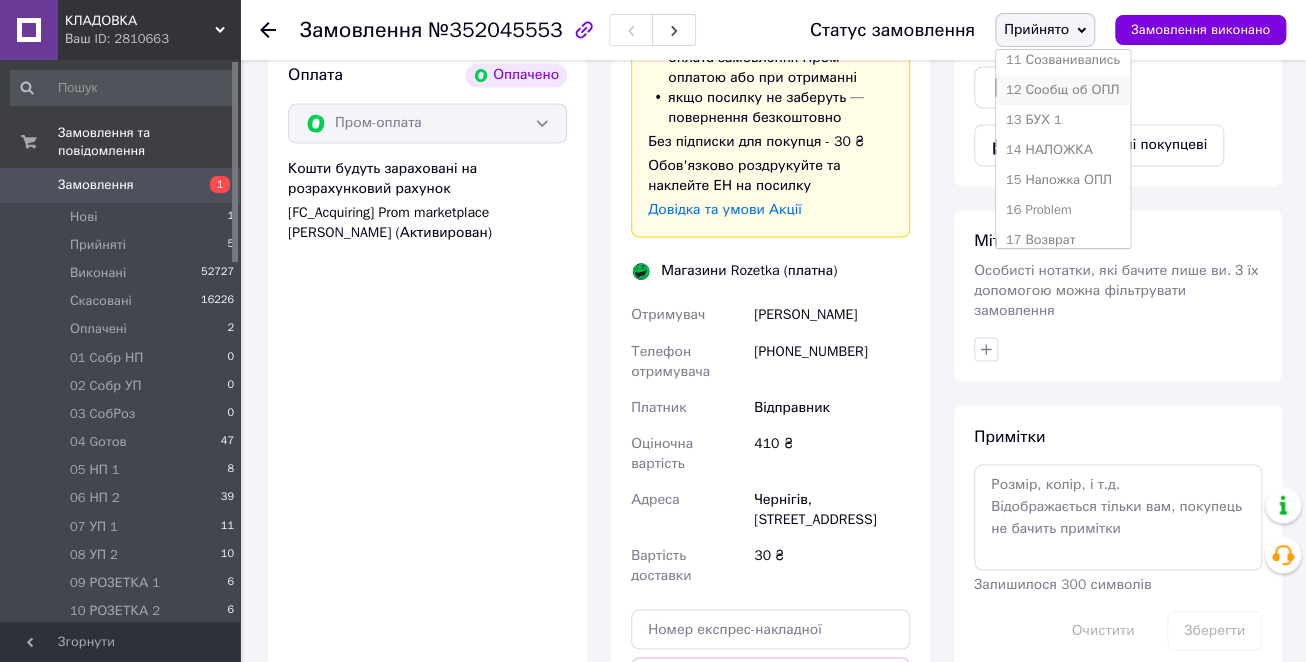 click on "12 Сообщ об ОПЛ" at bounding box center [1063, 90] 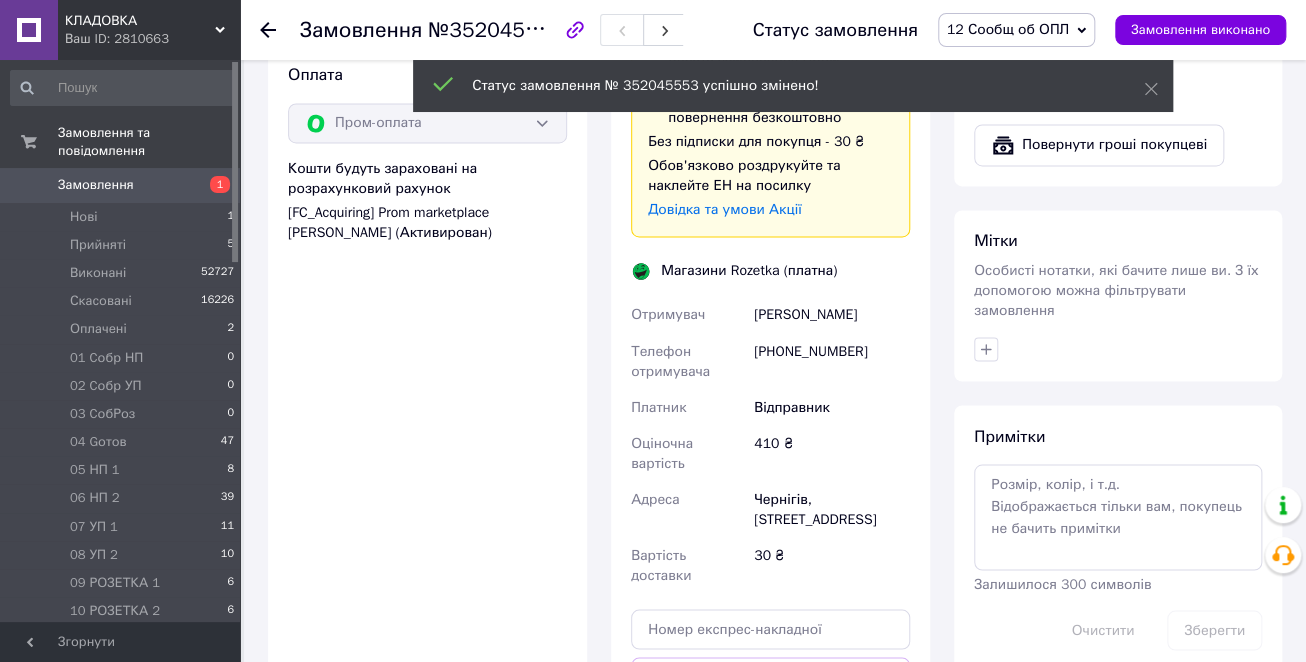 click 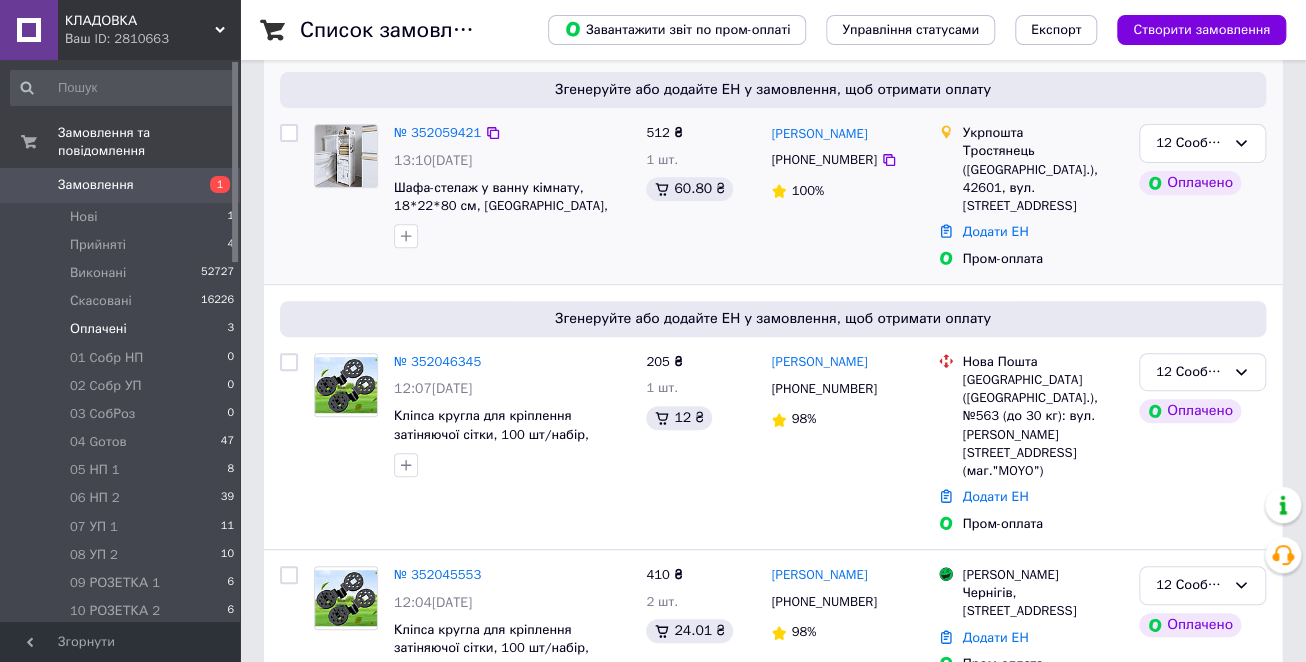 scroll, scrollTop: 240, scrollLeft: 0, axis: vertical 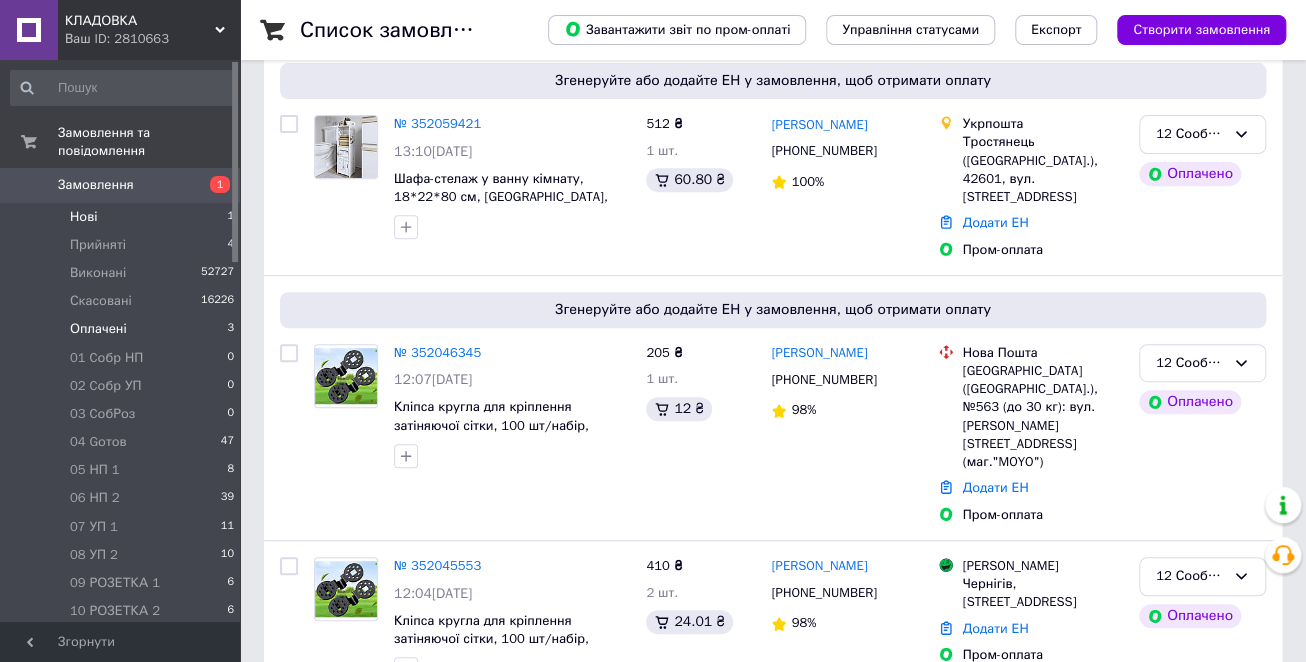 click on "Нові" at bounding box center (83, 217) 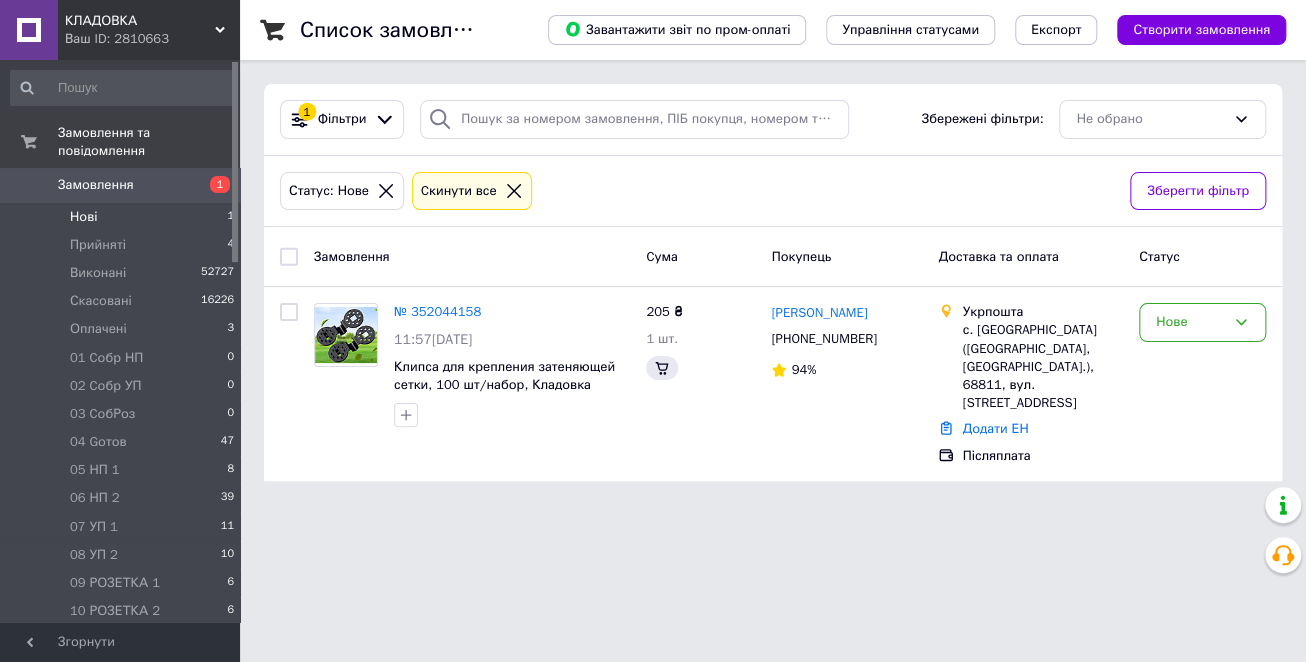 scroll, scrollTop: 0, scrollLeft: 0, axis: both 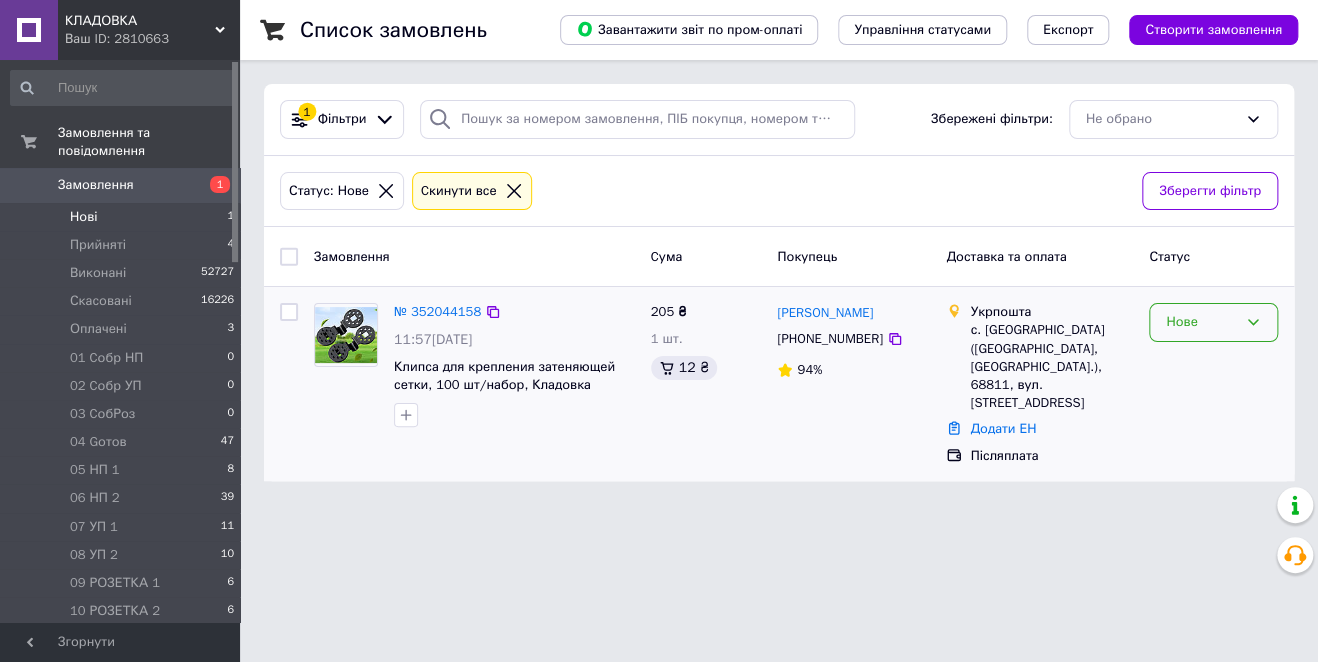 click 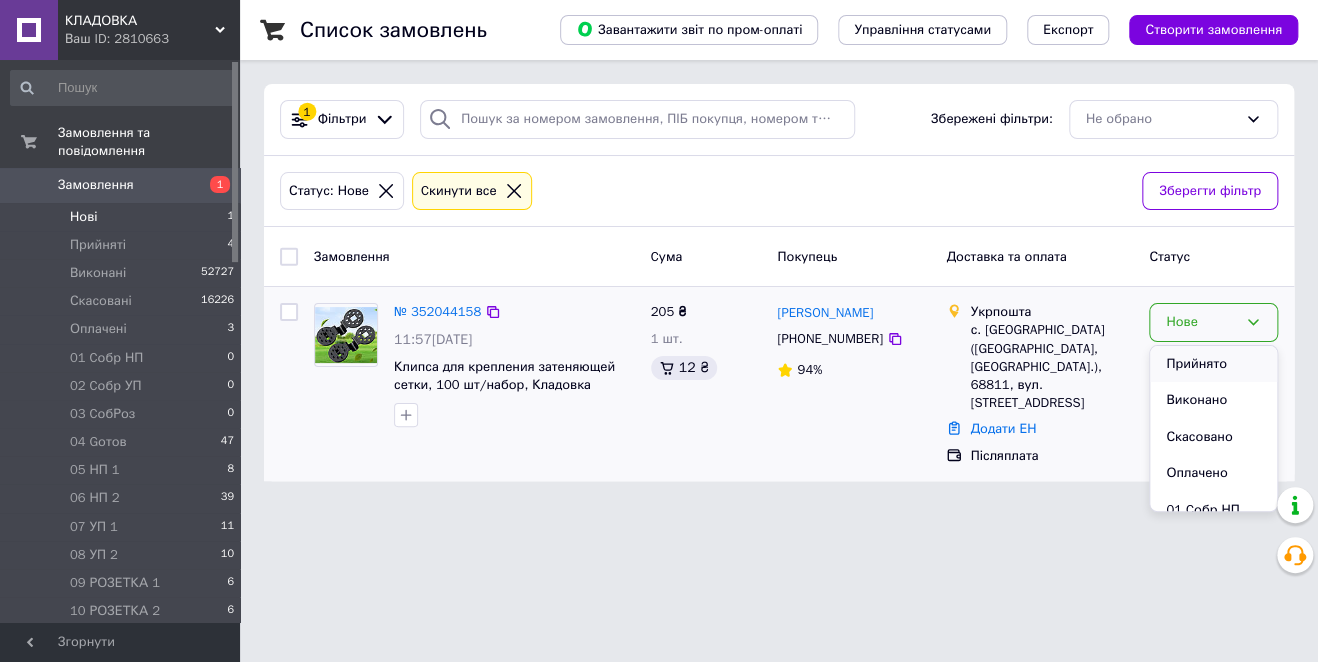 click on "Прийнято" at bounding box center (1213, 364) 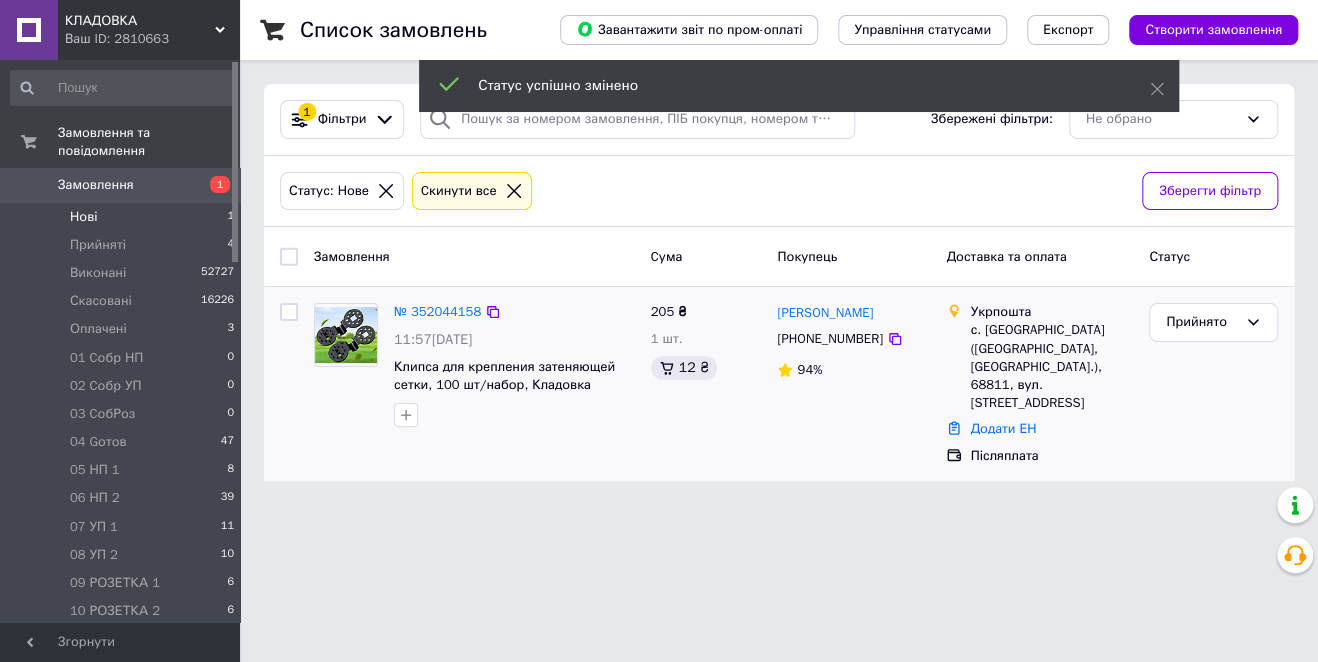 click on "№ 352044158" at bounding box center (437, 311) 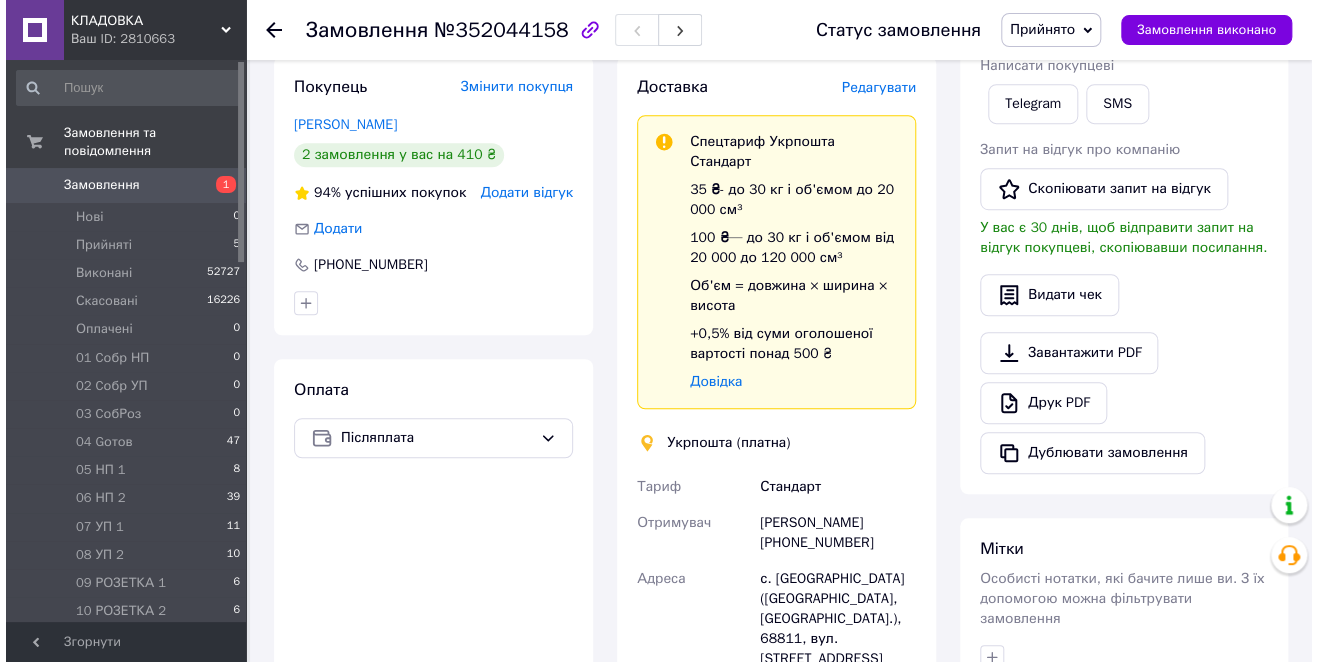 scroll, scrollTop: 400, scrollLeft: 0, axis: vertical 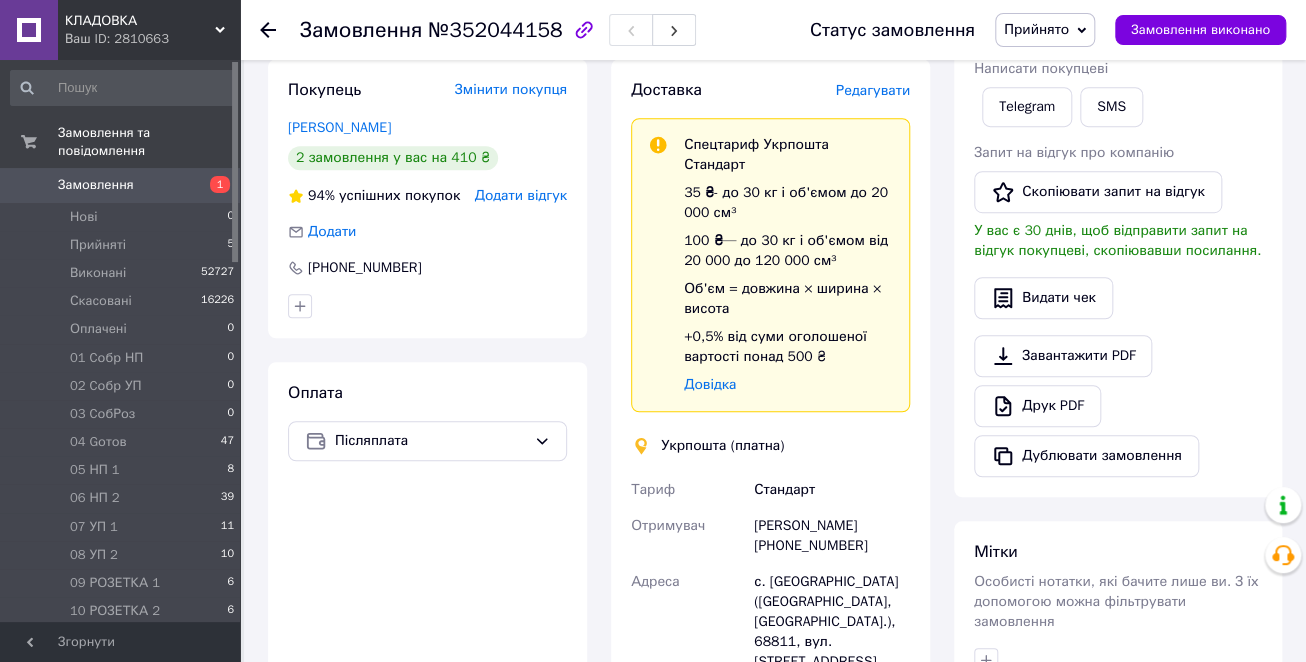 click on "Редагувати" at bounding box center (873, 90) 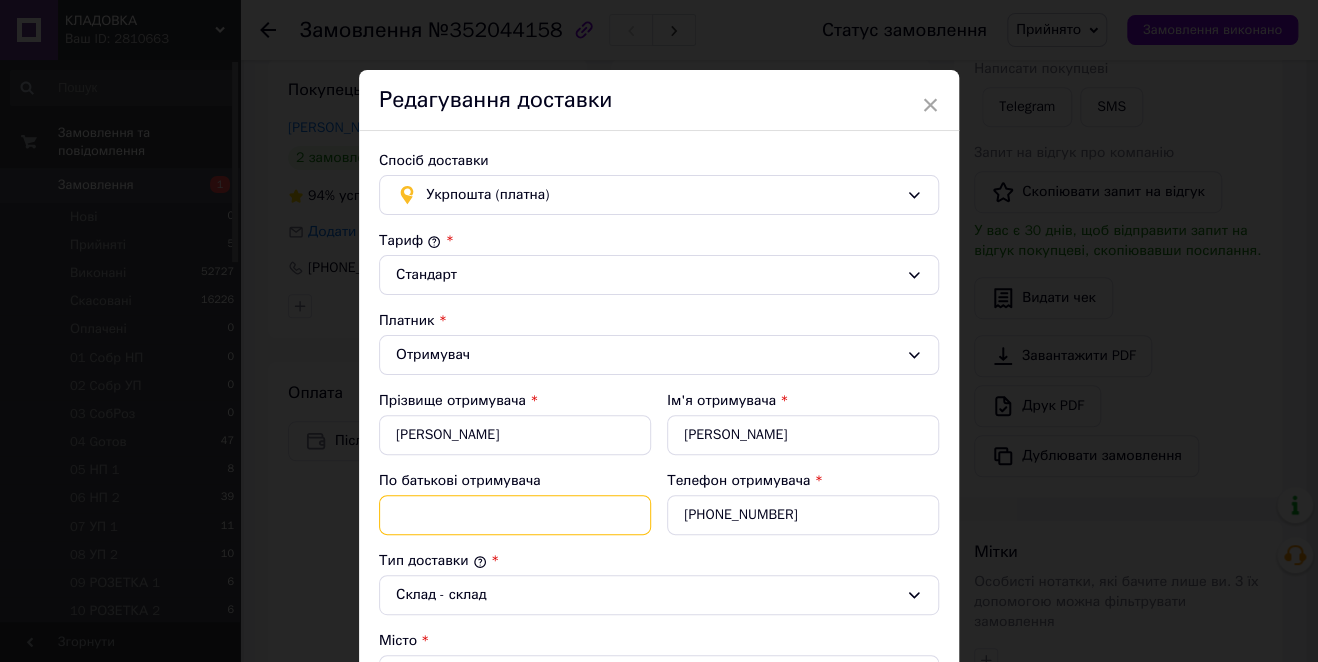 click on "По батькові отримувача" at bounding box center [515, 515] 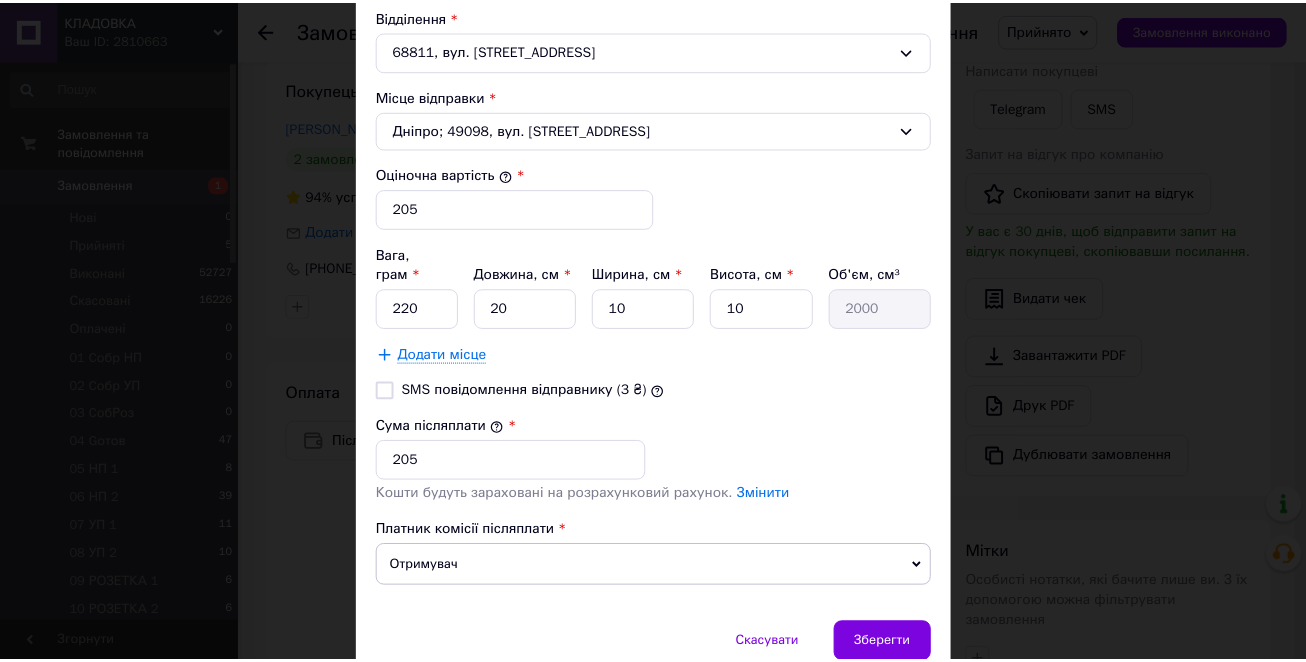 scroll, scrollTop: 720, scrollLeft: 0, axis: vertical 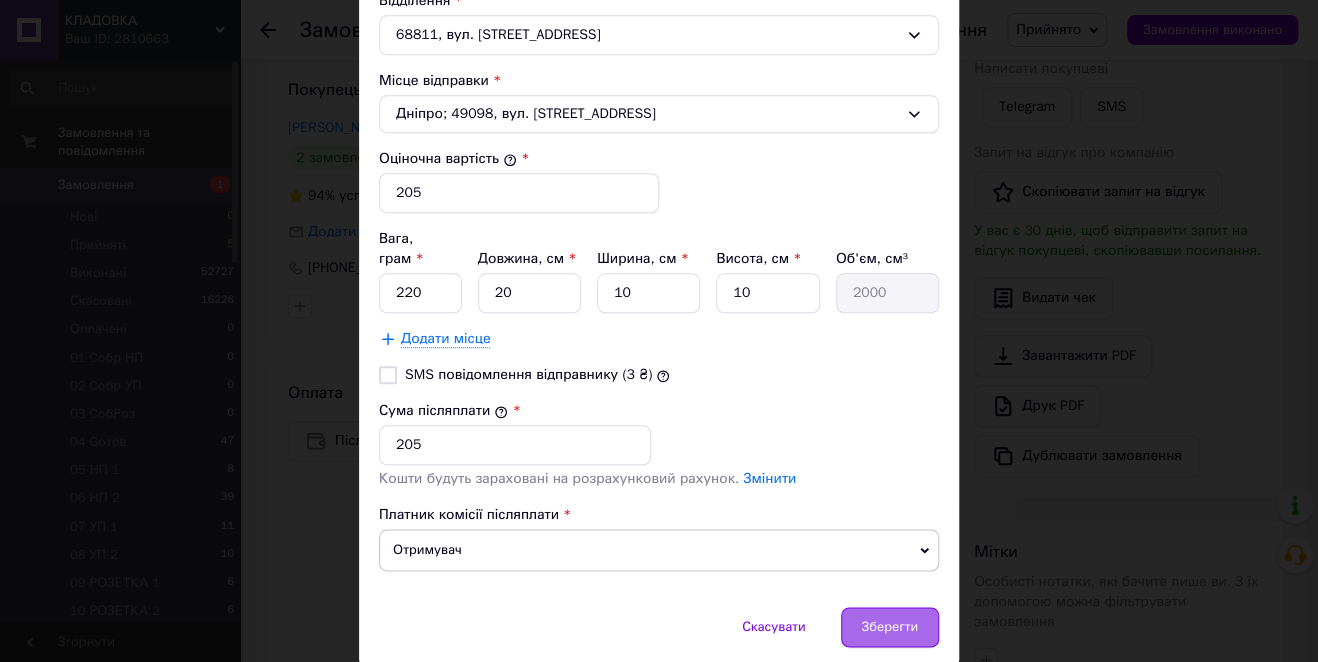 type on "[PERSON_NAME]" 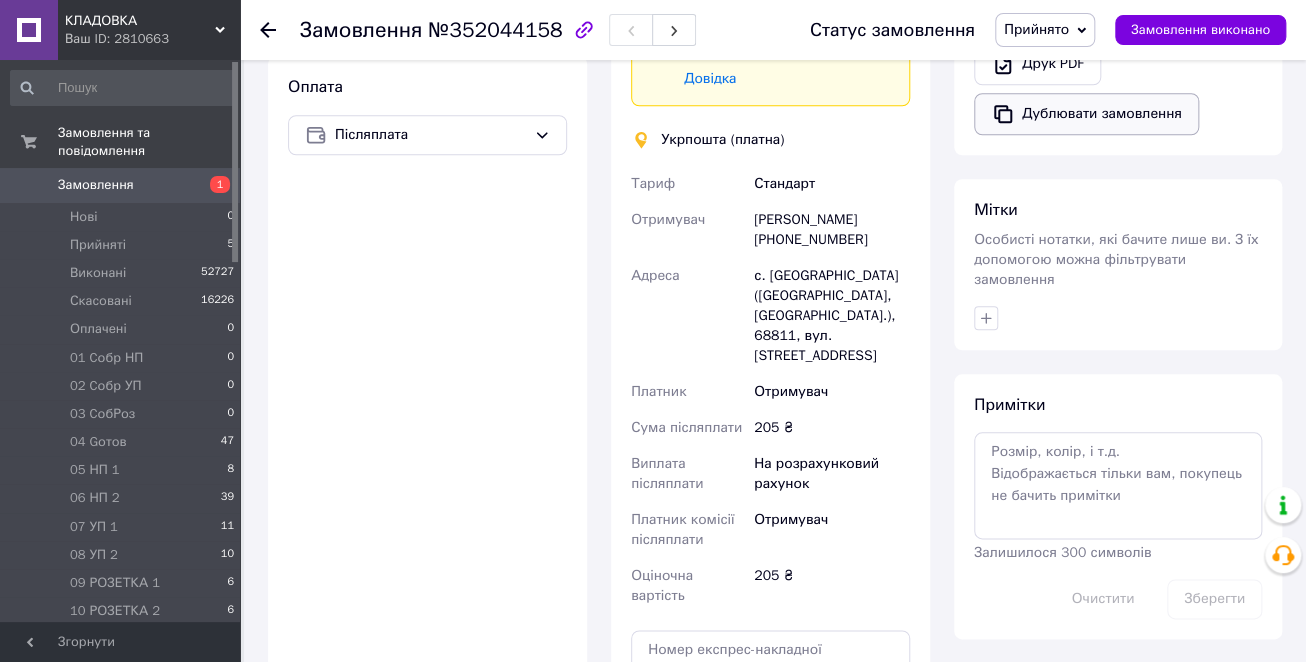 scroll, scrollTop: 880, scrollLeft: 0, axis: vertical 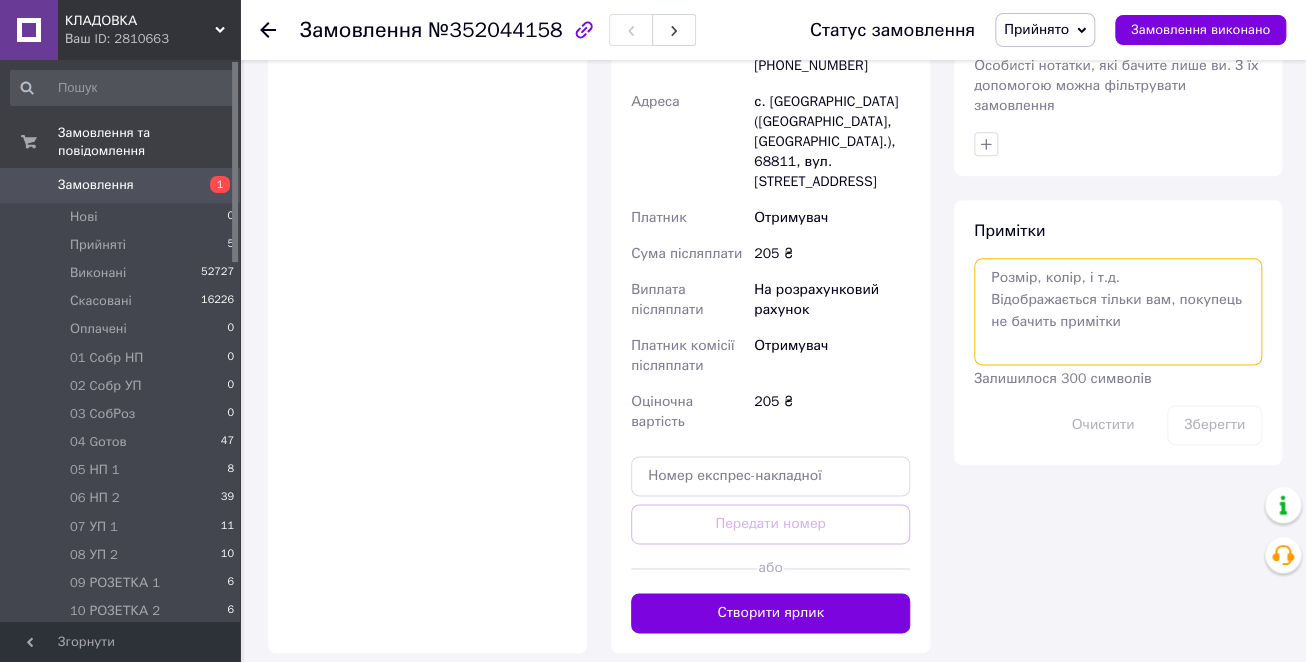 click at bounding box center [1118, 311] 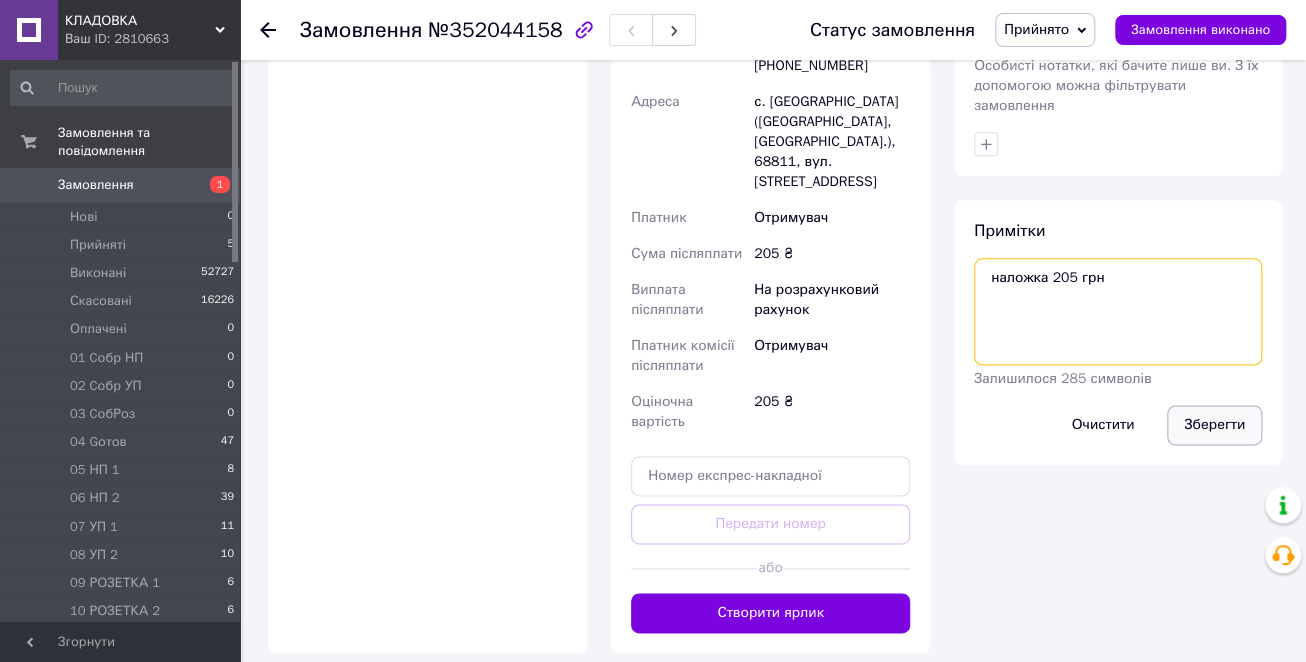 type on "наложка 205 грн" 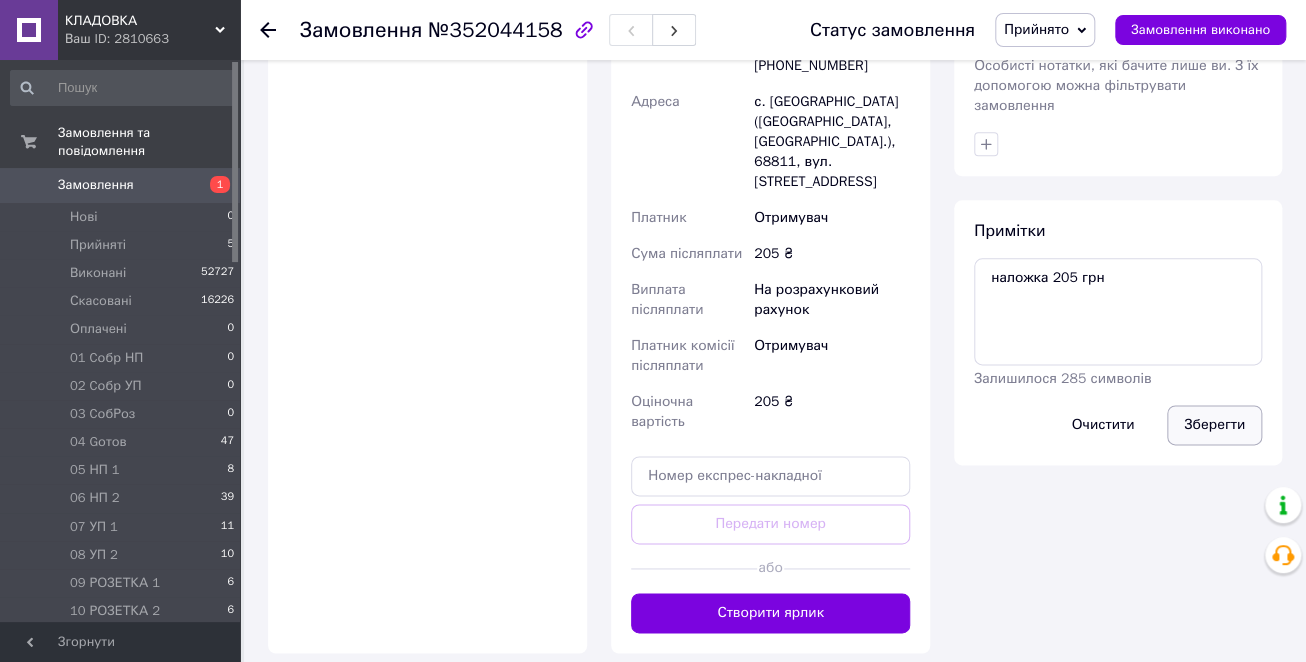 click on "Зберегти" at bounding box center (1214, 425) 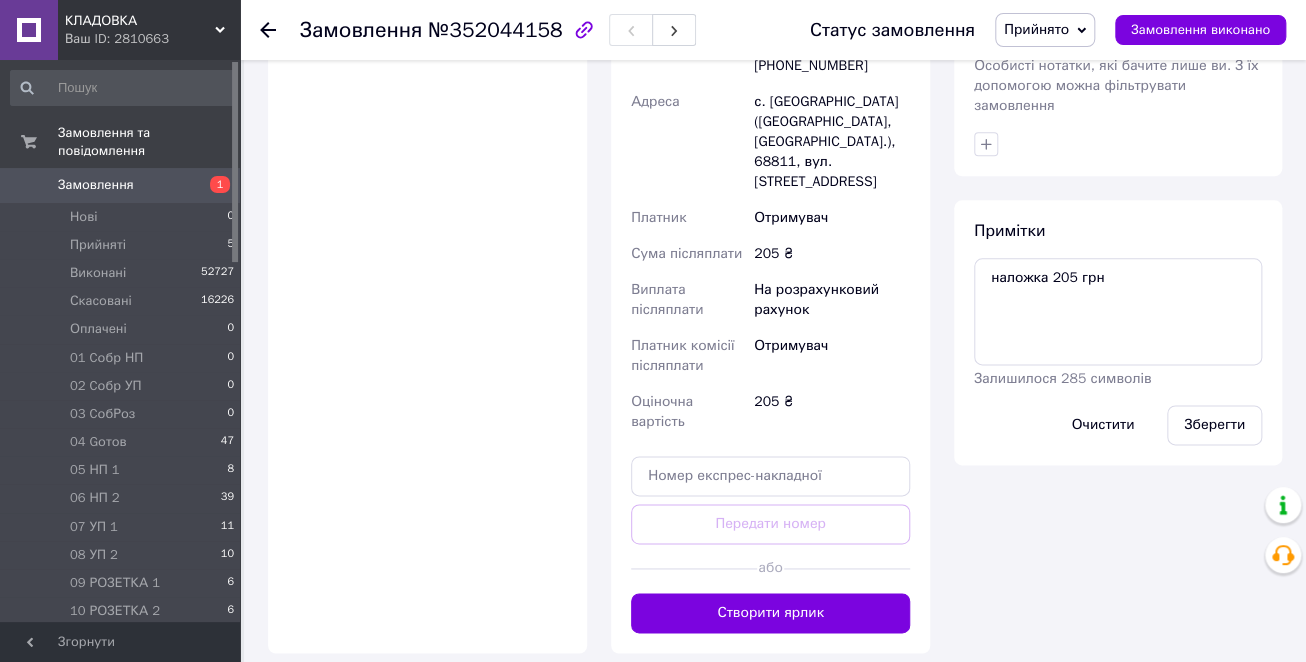 click 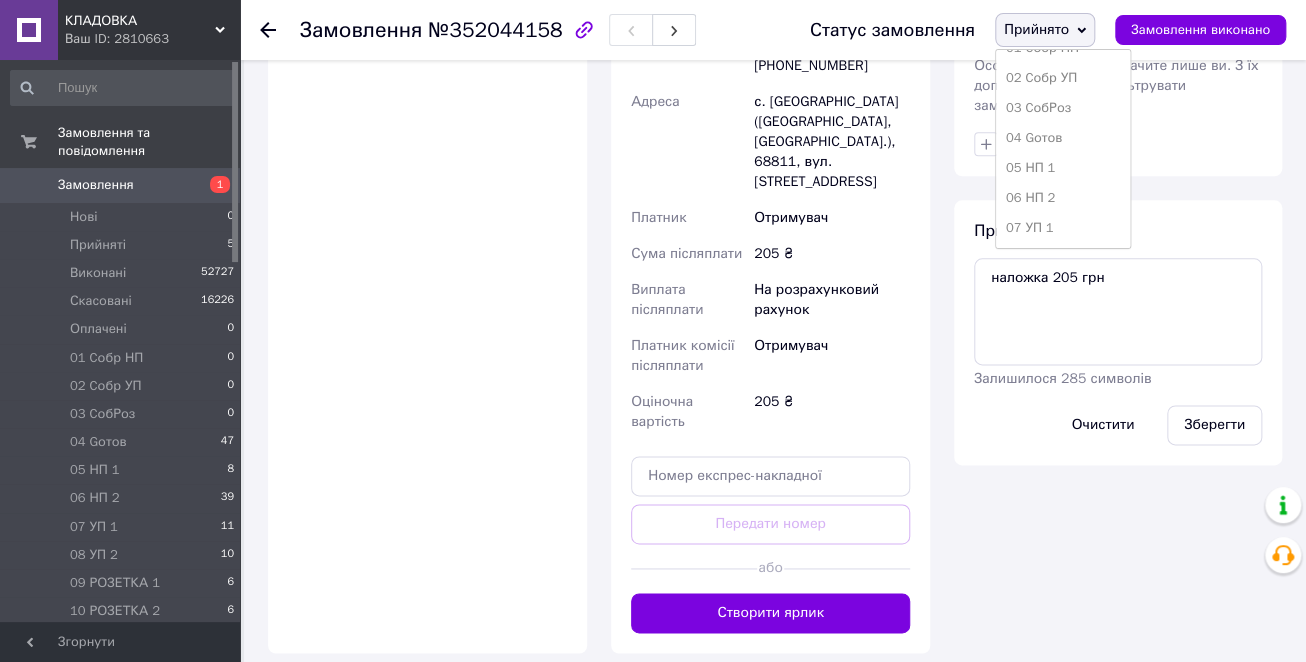 scroll, scrollTop: 400, scrollLeft: 0, axis: vertical 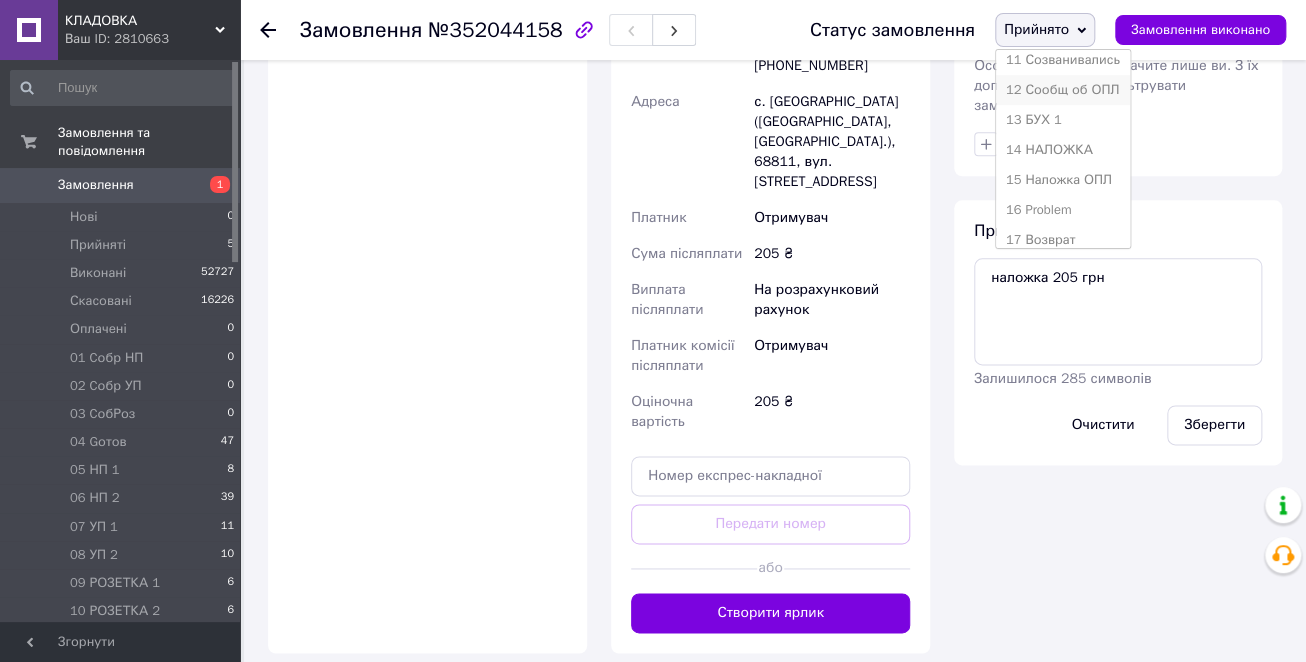 click on "12 Сообщ об ОПЛ" at bounding box center (1063, 90) 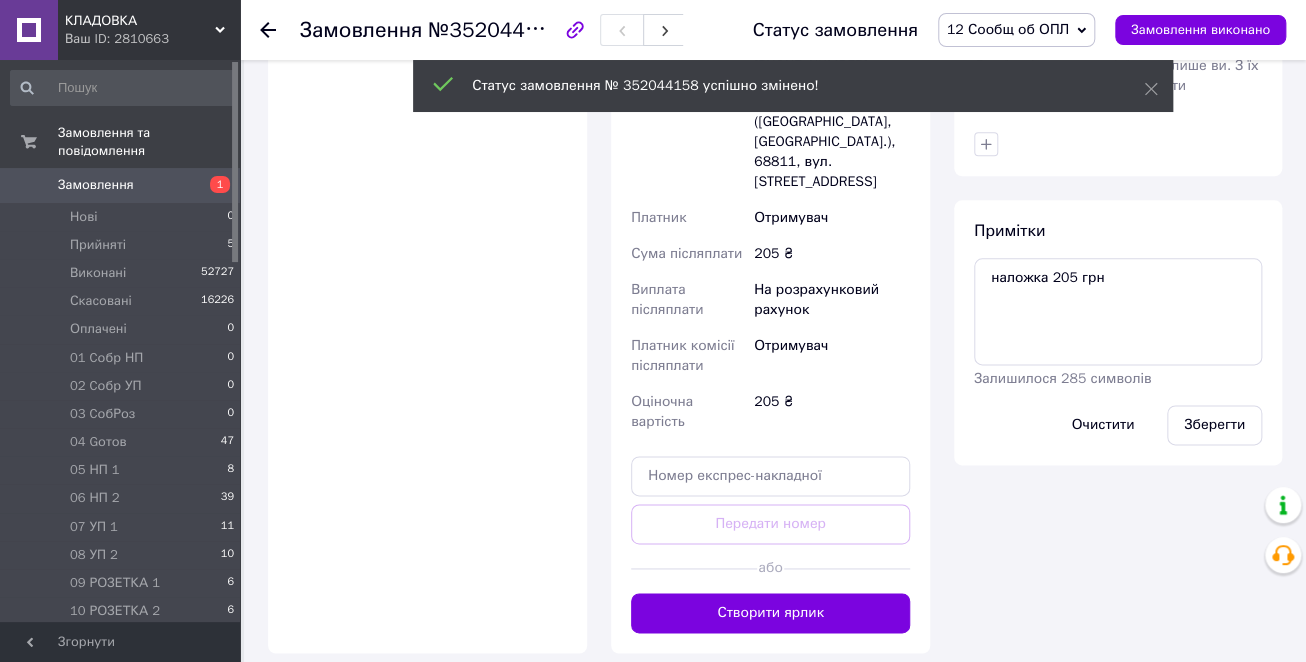 click 